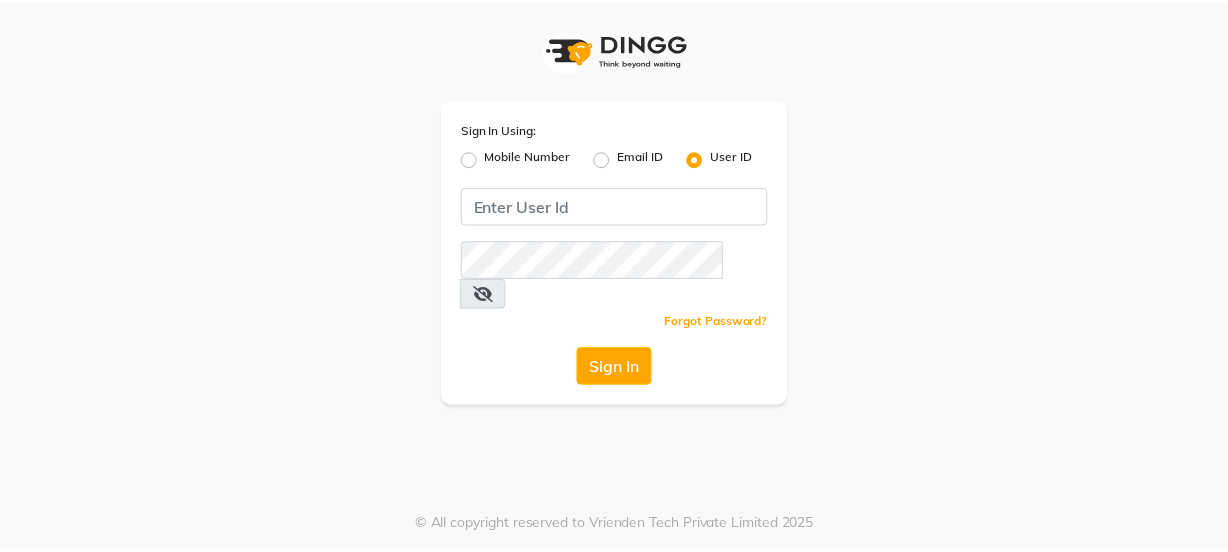 scroll, scrollTop: 0, scrollLeft: 0, axis: both 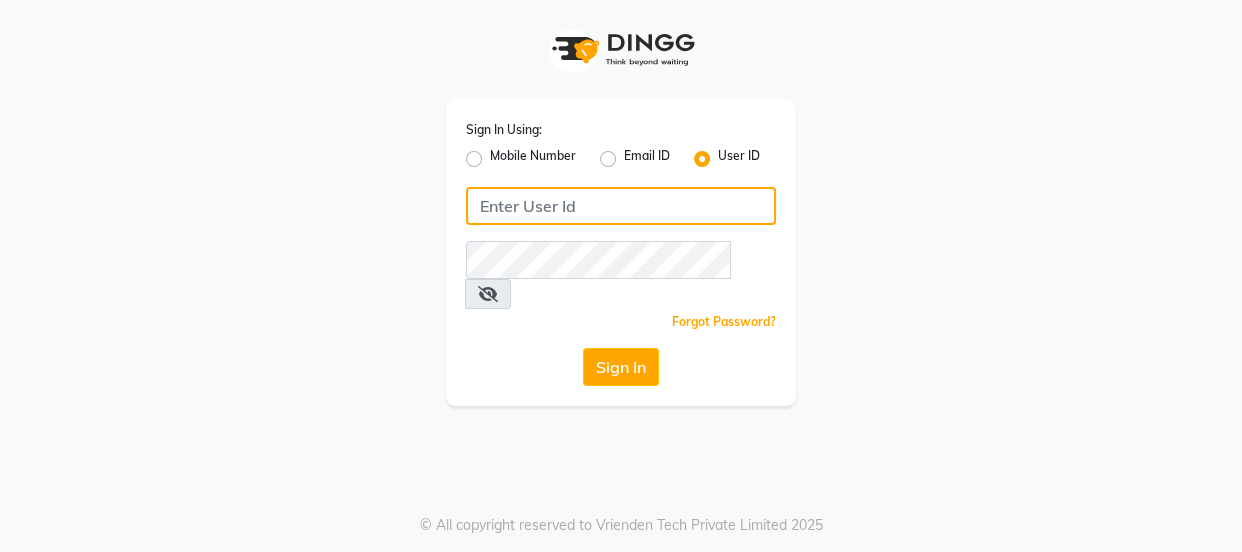 type on "[PHONE]" 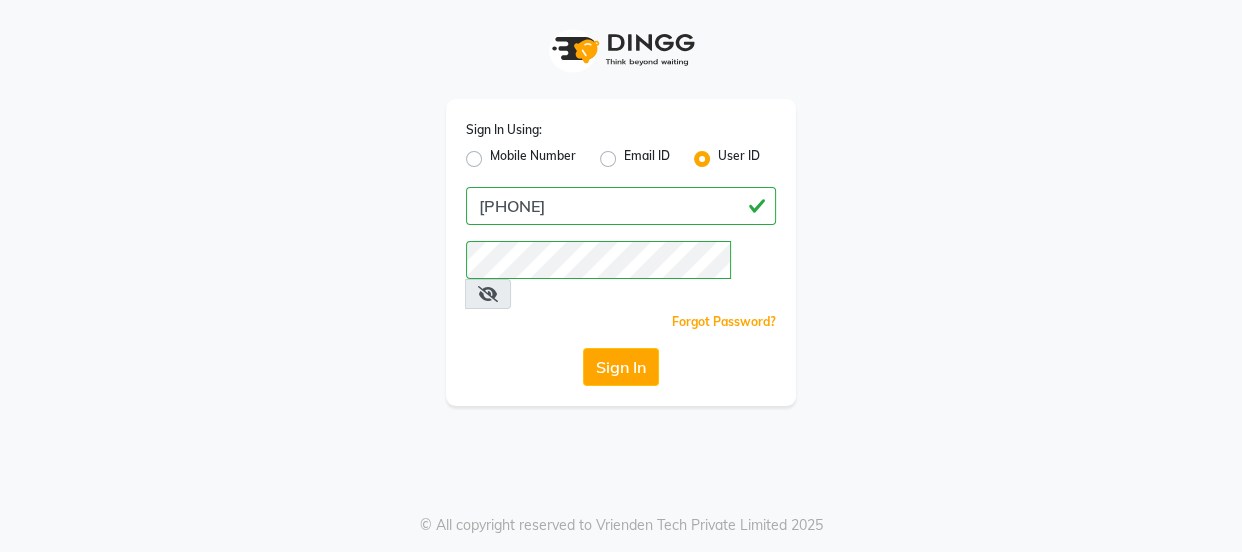 click on "Mobile Number" 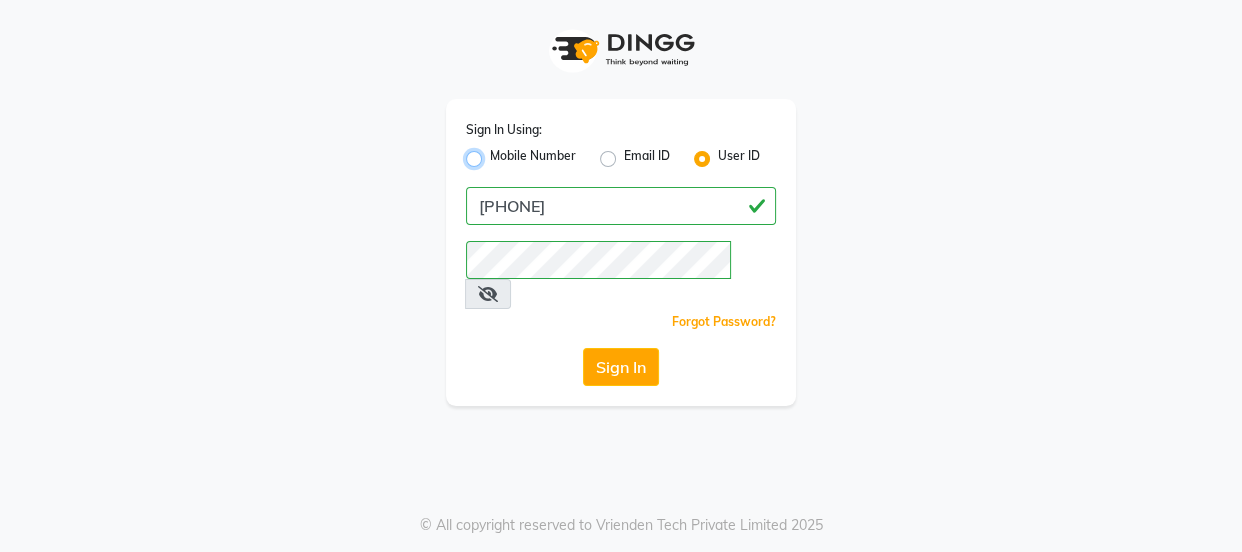click on "Mobile Number" at bounding box center [496, 153] 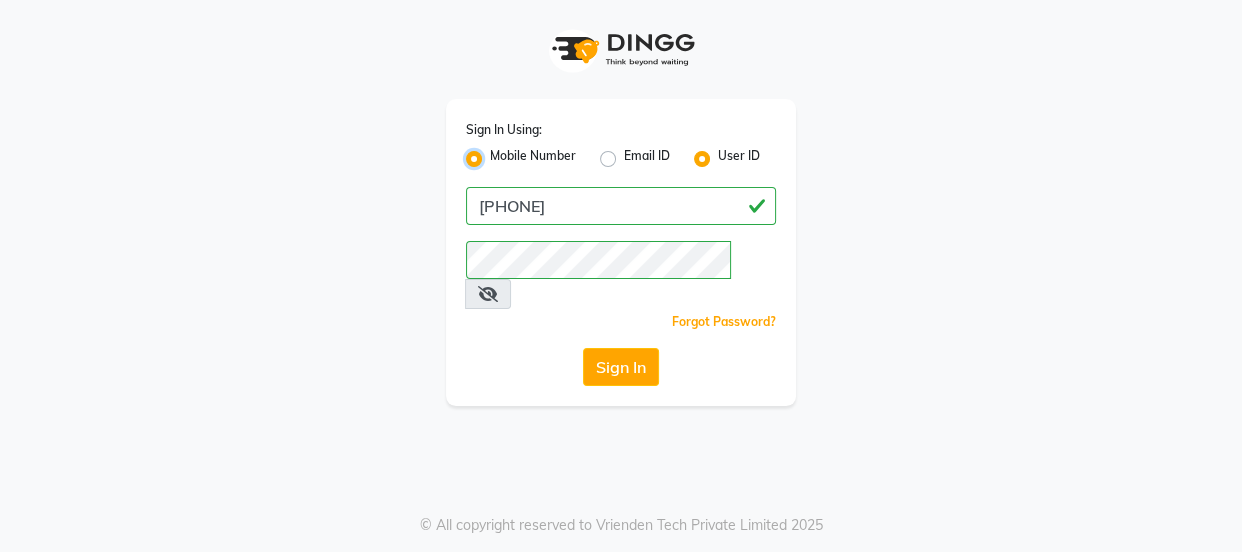 radio on "false" 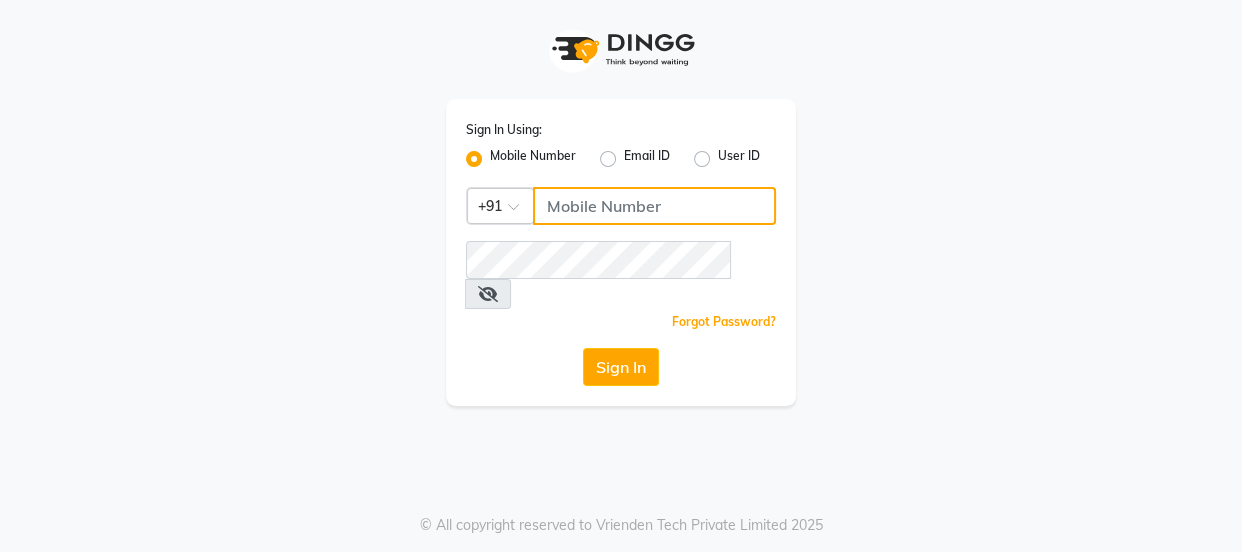 click 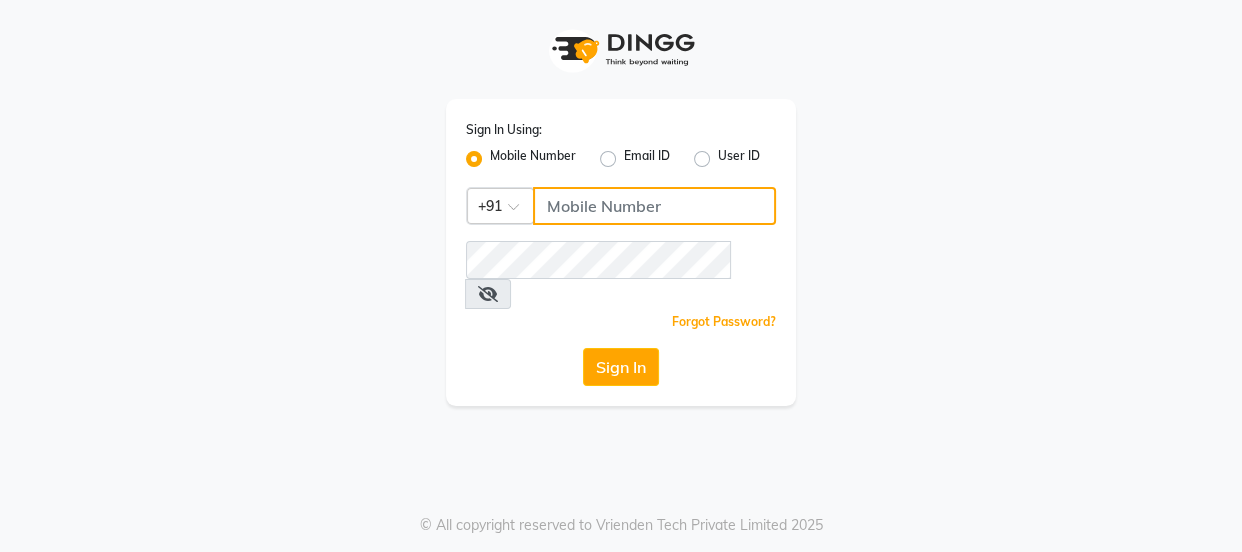 type on "[PHONE]" 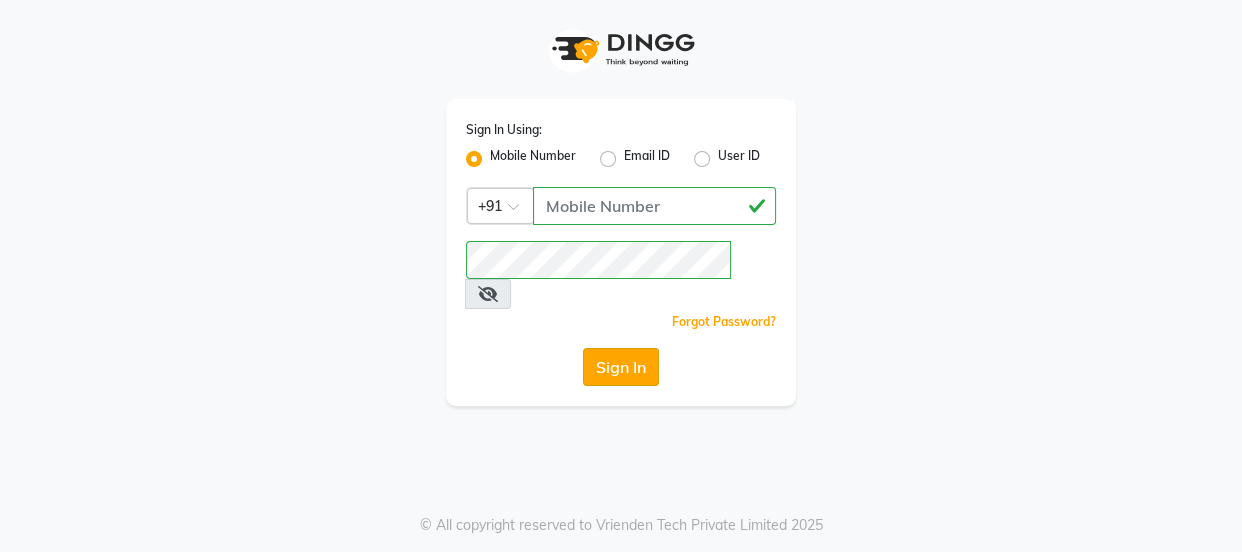 click on "Sign In" 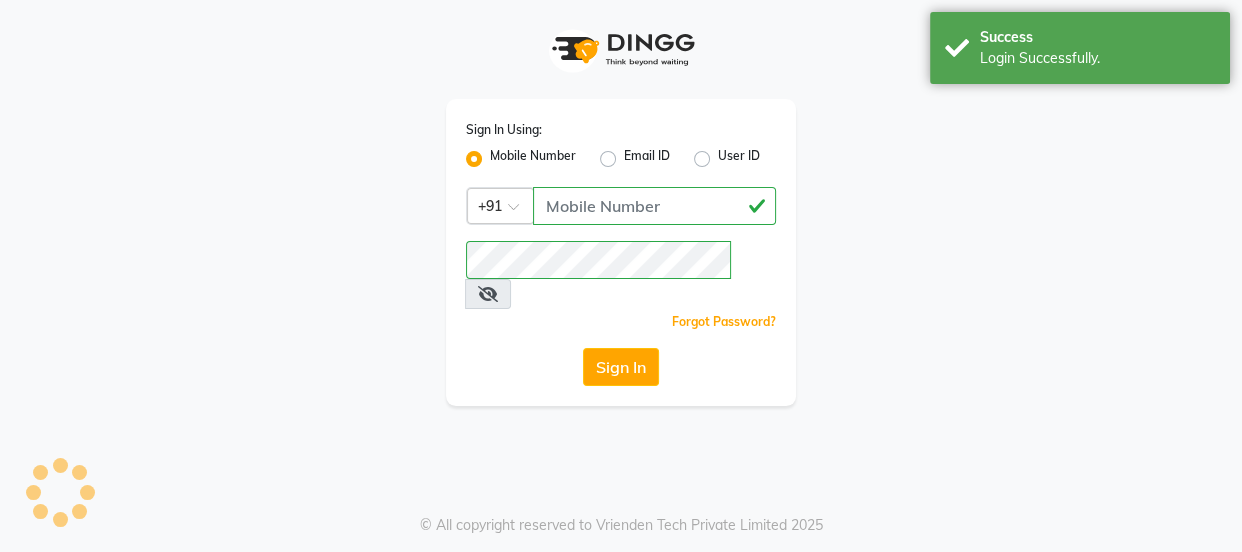 select on "service" 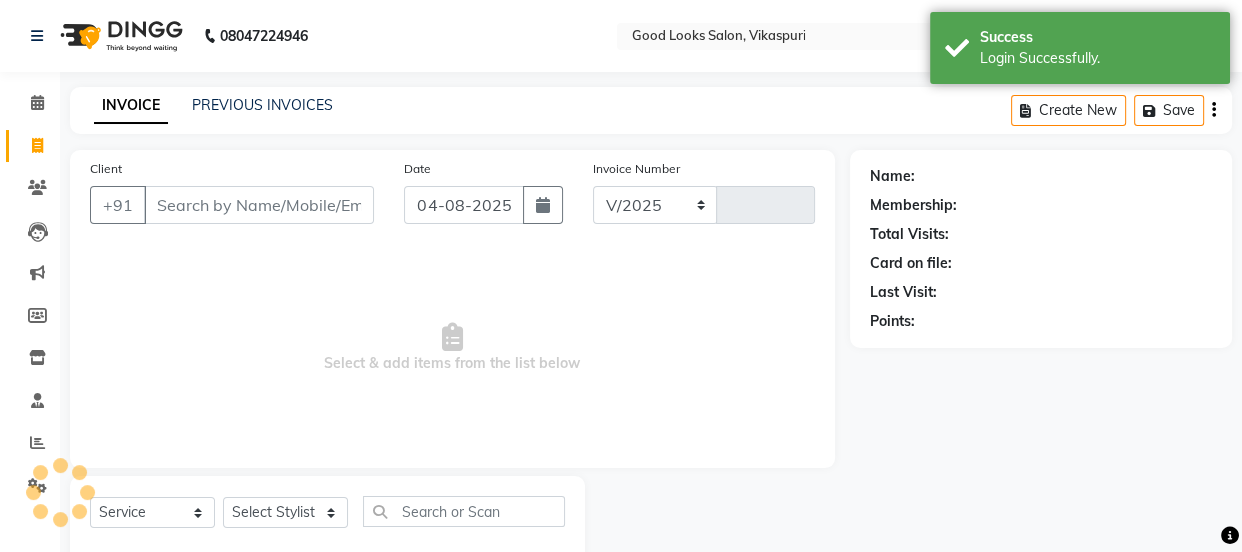 select on "4230" 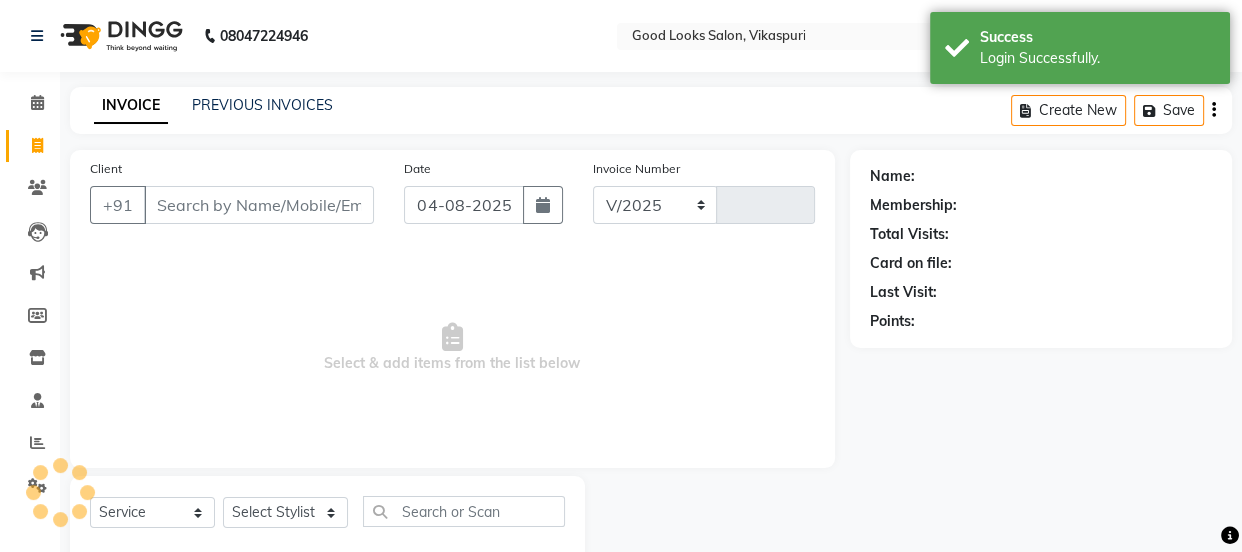 type on "3155" 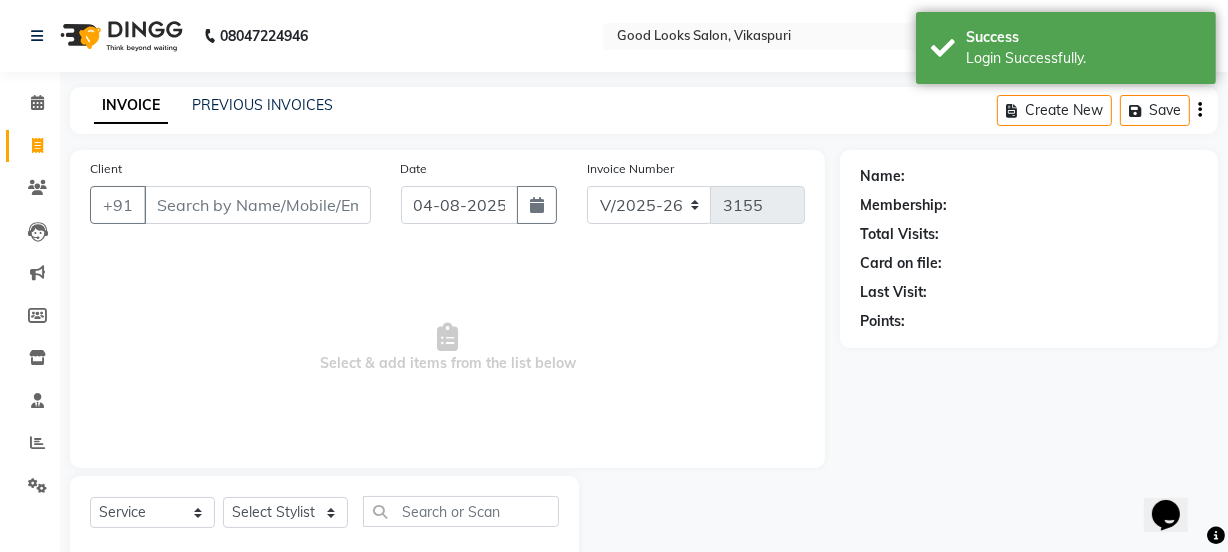 scroll, scrollTop: 0, scrollLeft: 0, axis: both 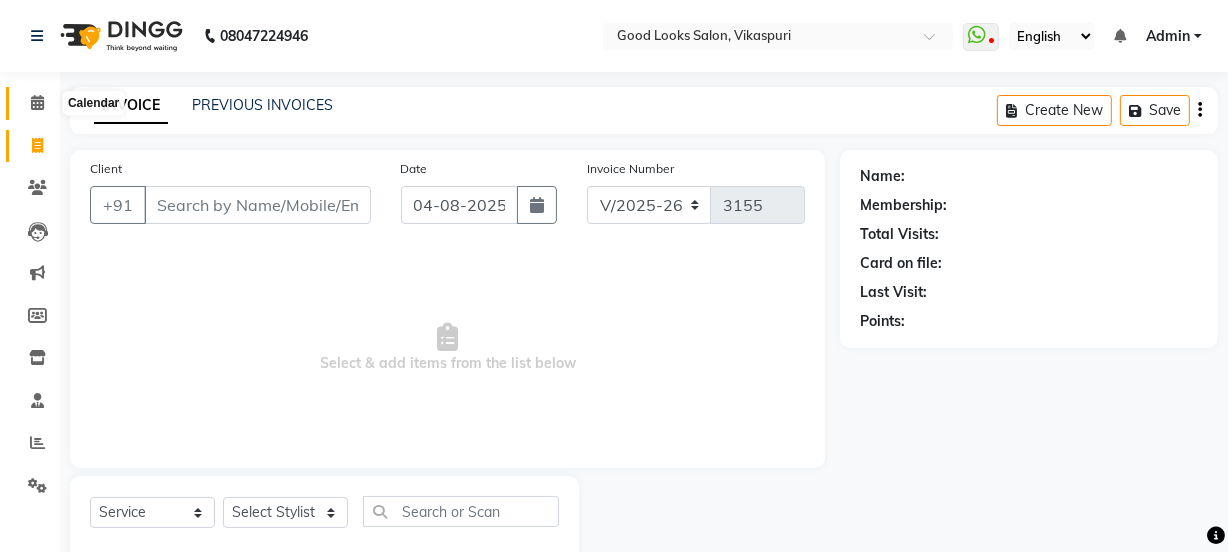 click 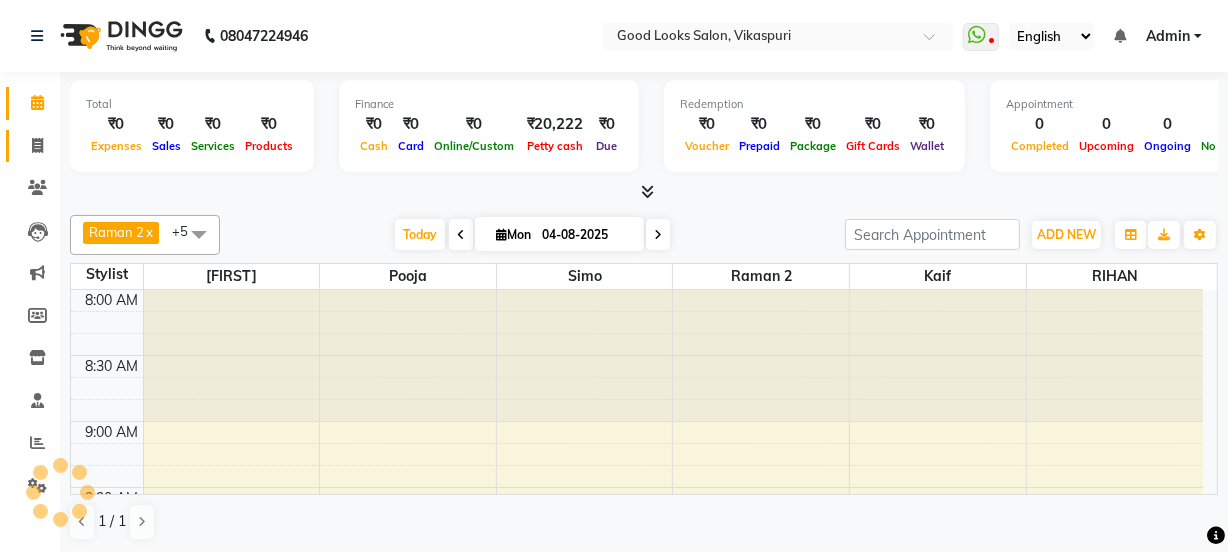 scroll, scrollTop: 0, scrollLeft: 0, axis: both 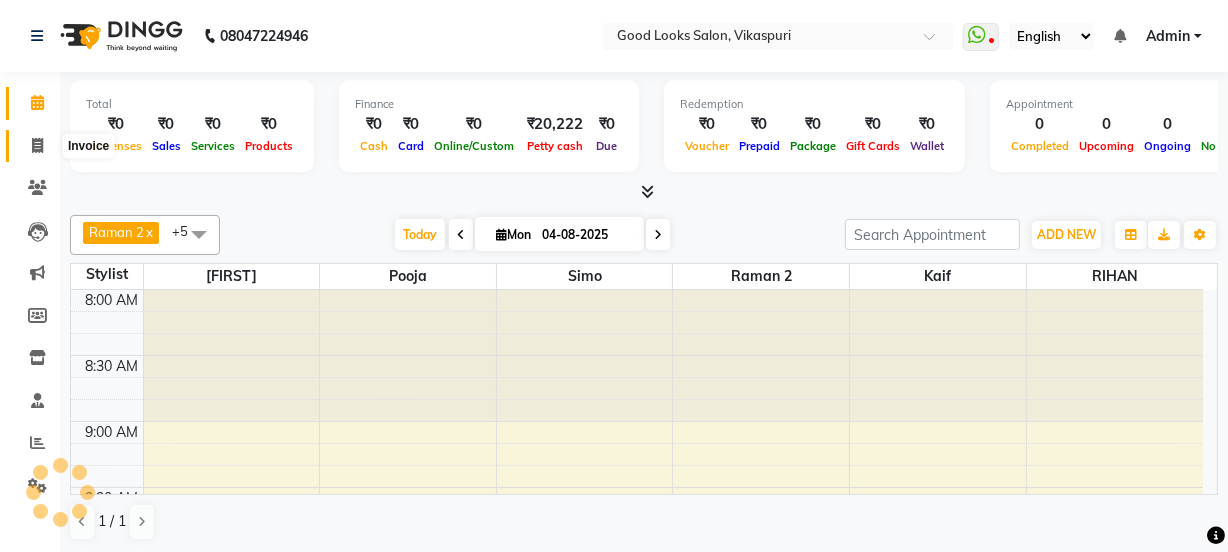 click 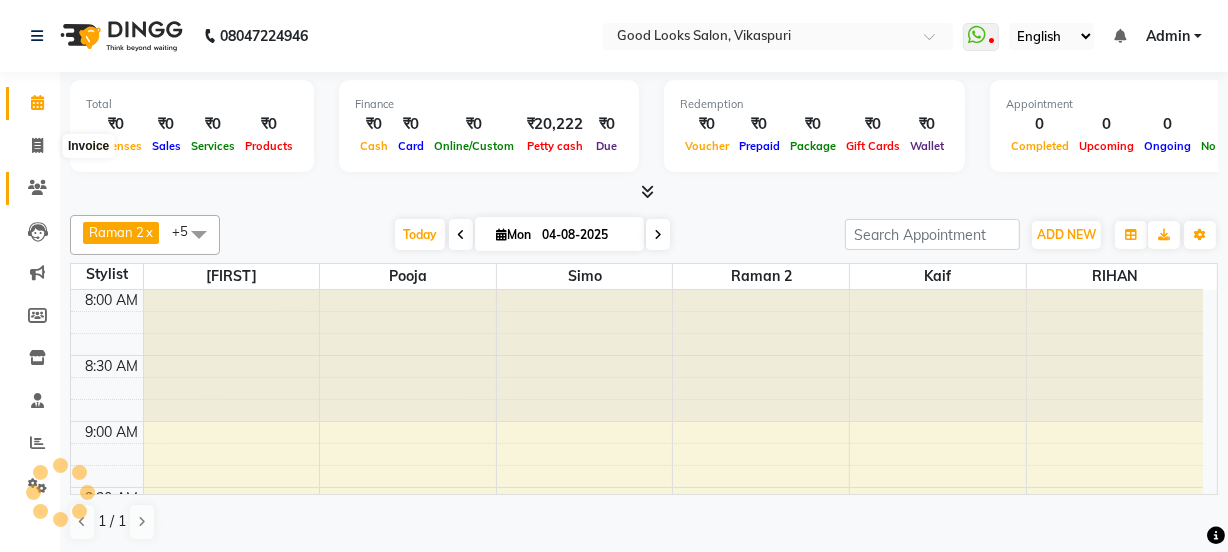 select on "service" 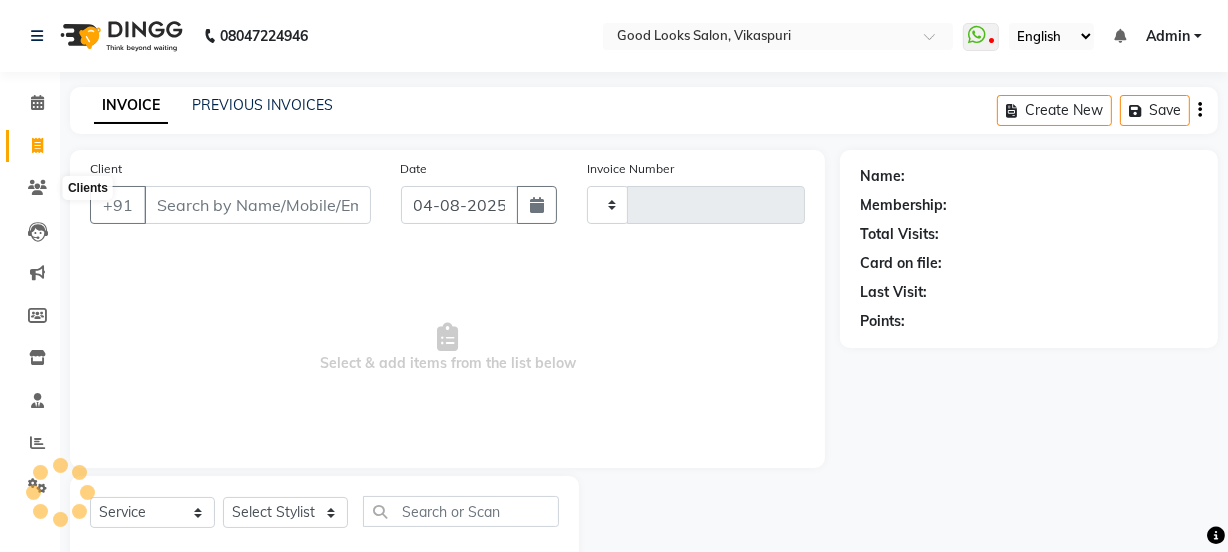 type on "3155" 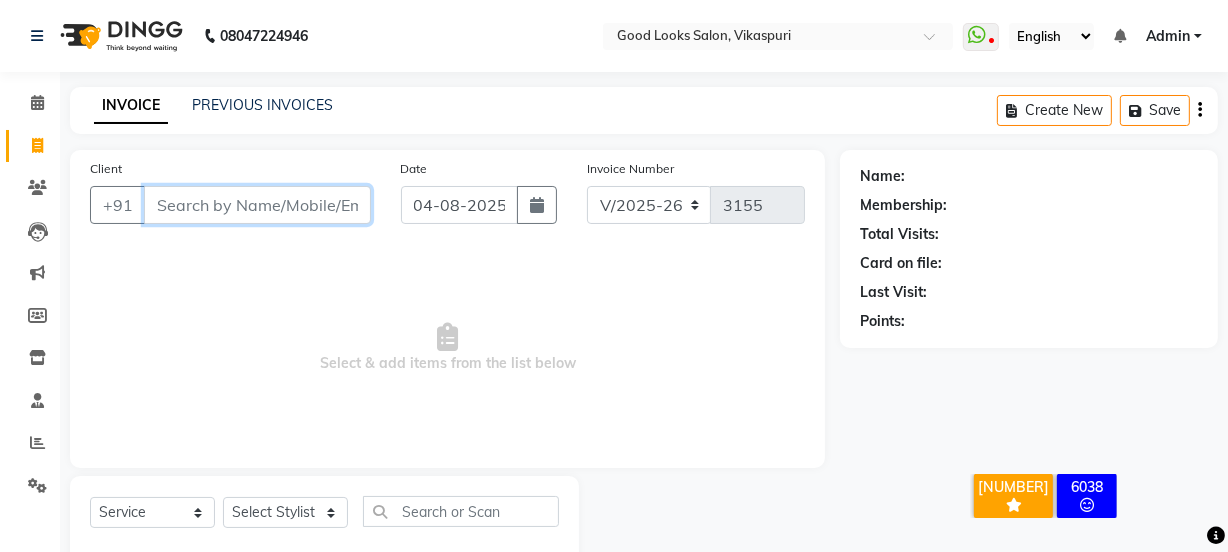 click on "Client" at bounding box center [257, 205] 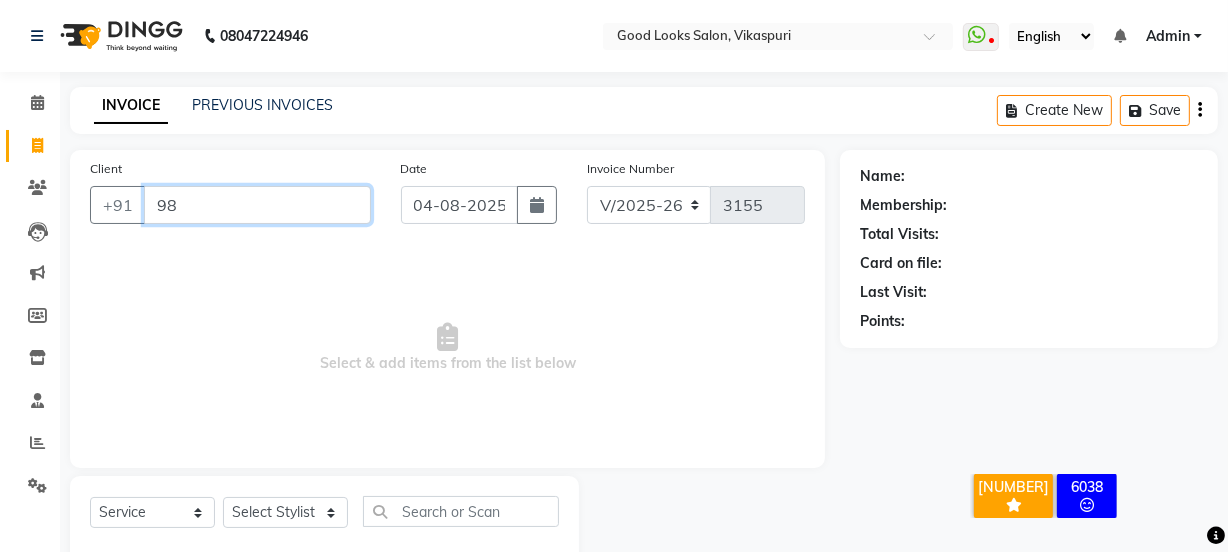 type on "9" 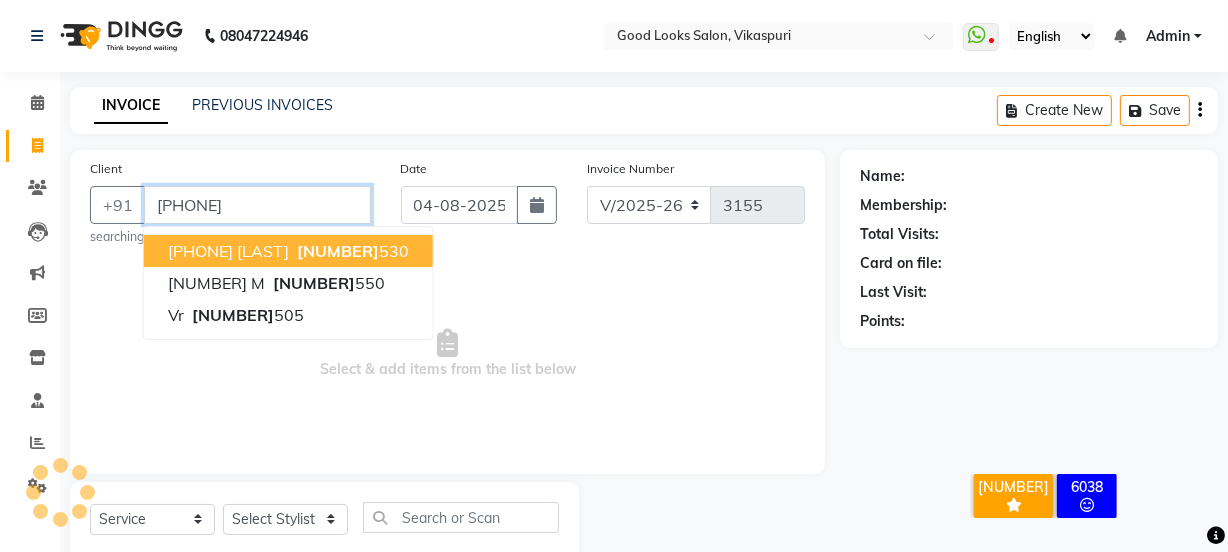 type on "[PHONE]" 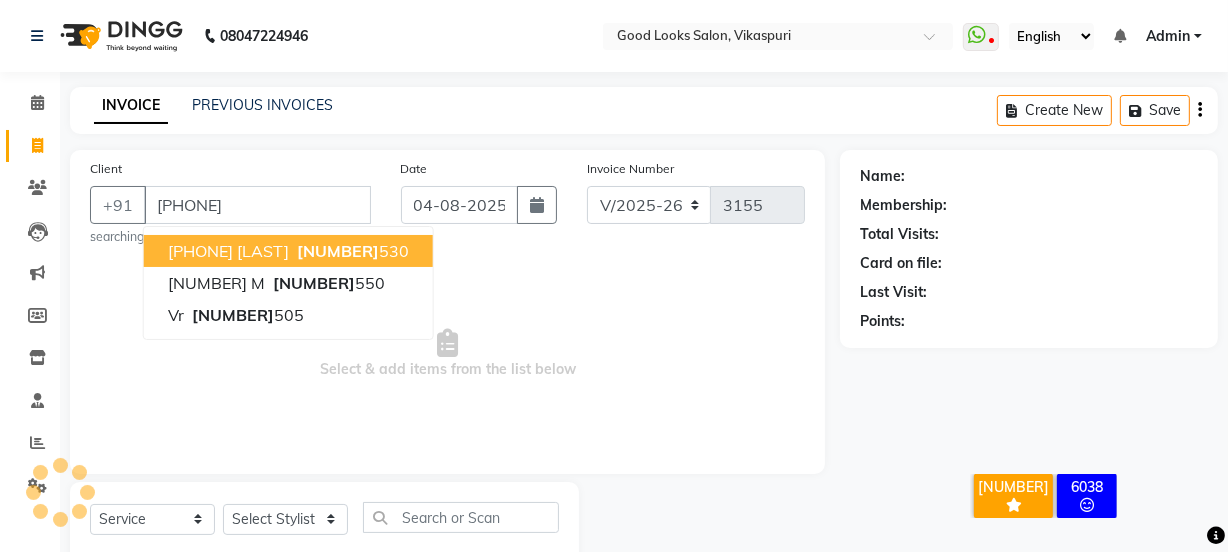 select on "1: Object" 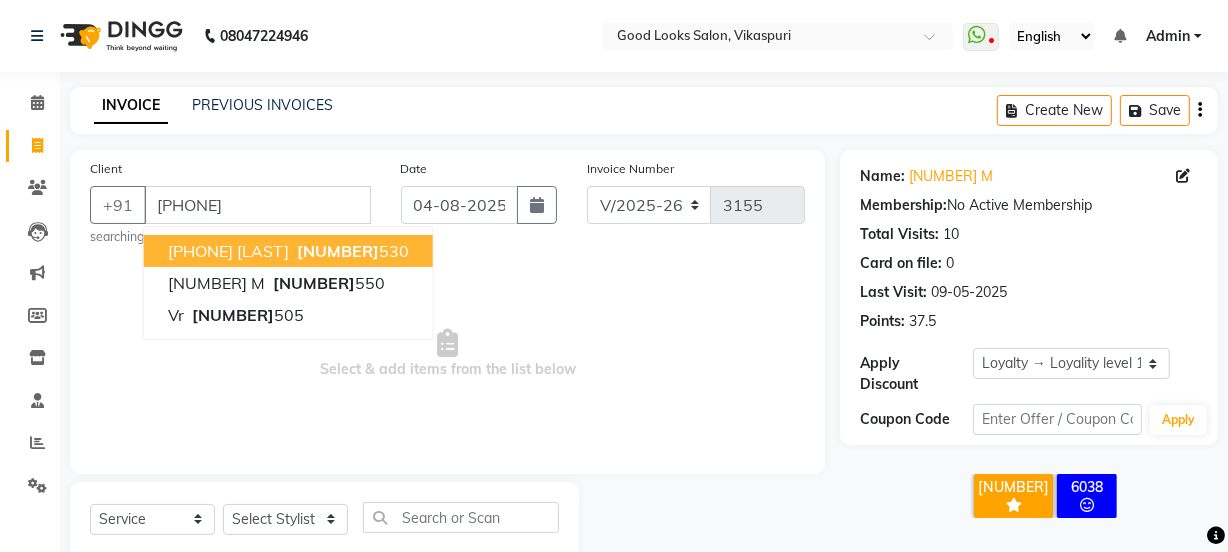 click on "[NUMBER]" at bounding box center [338, 251] 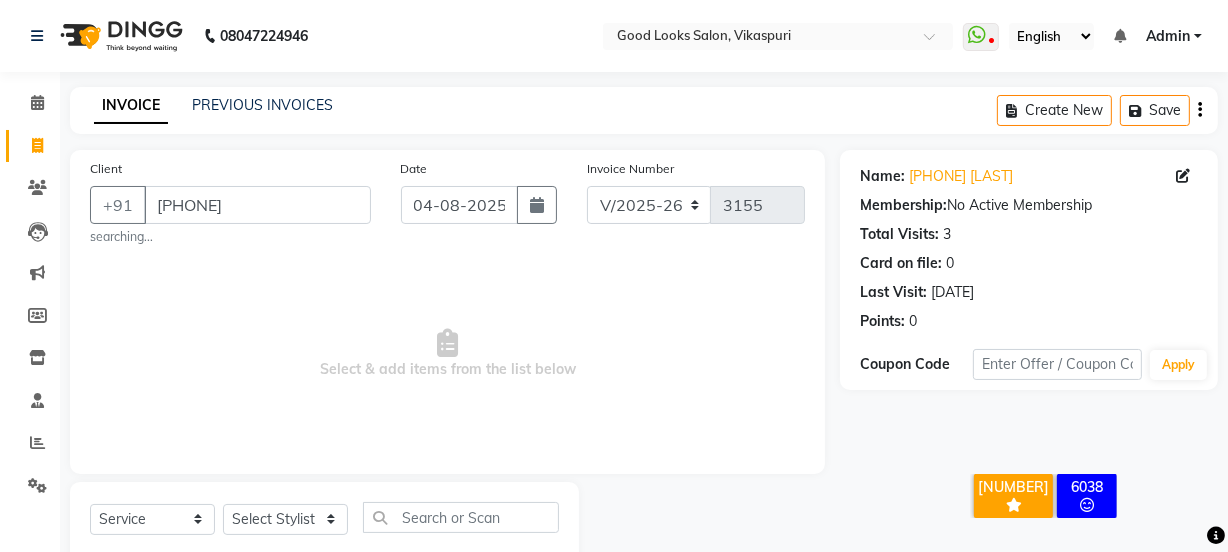scroll, scrollTop: 56, scrollLeft: 0, axis: vertical 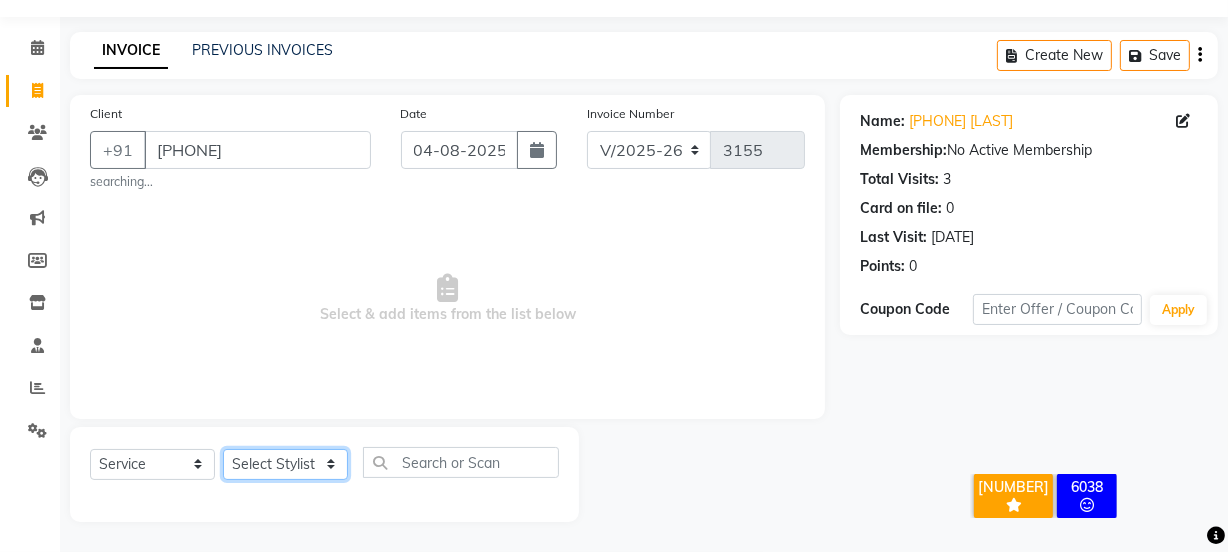 click on "Select Stylist Jyoti kaif Manager Pooja Prachi Raman Raman 2 Reception RIHAN Sameer Shivam simo SUNNY yogita" 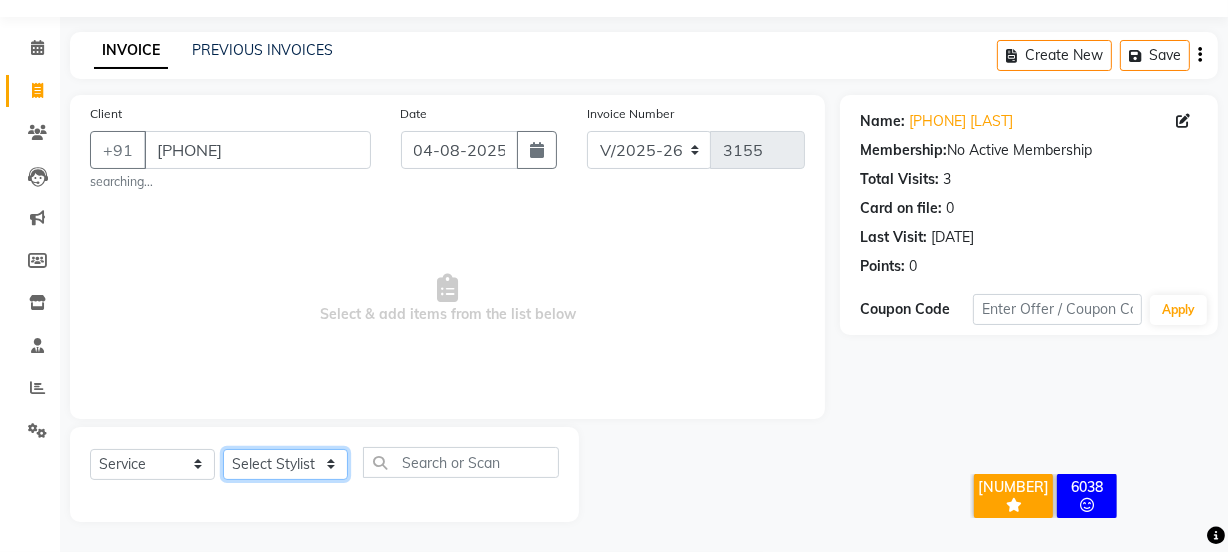 select on "85314" 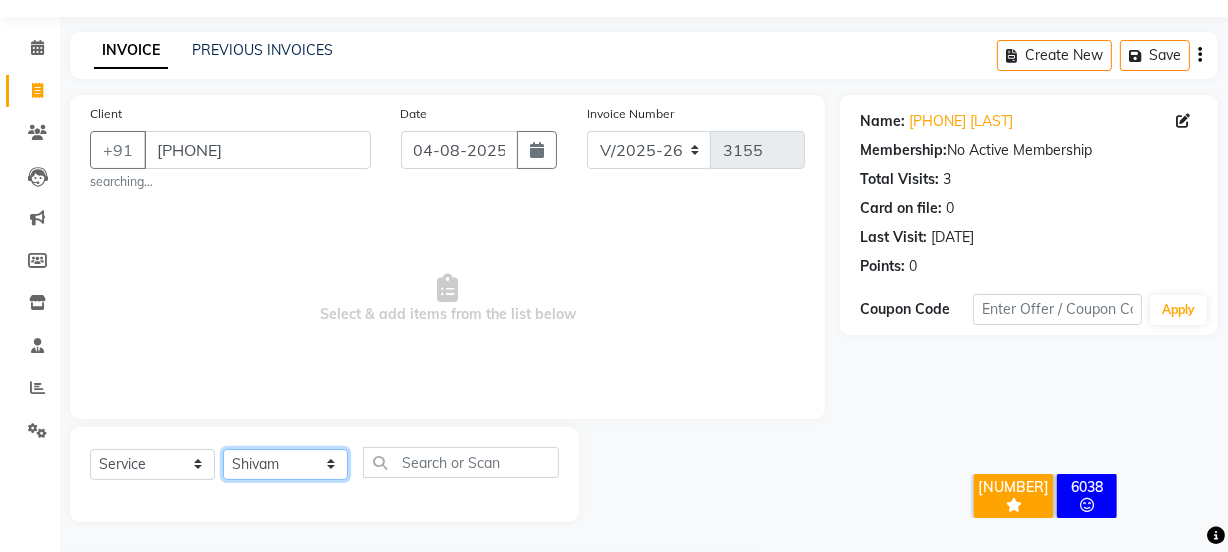click on "Select Stylist Jyoti kaif Manager Pooja Prachi Raman Raman 2 Reception RIHAN Sameer Shivam simo SUNNY yogita" 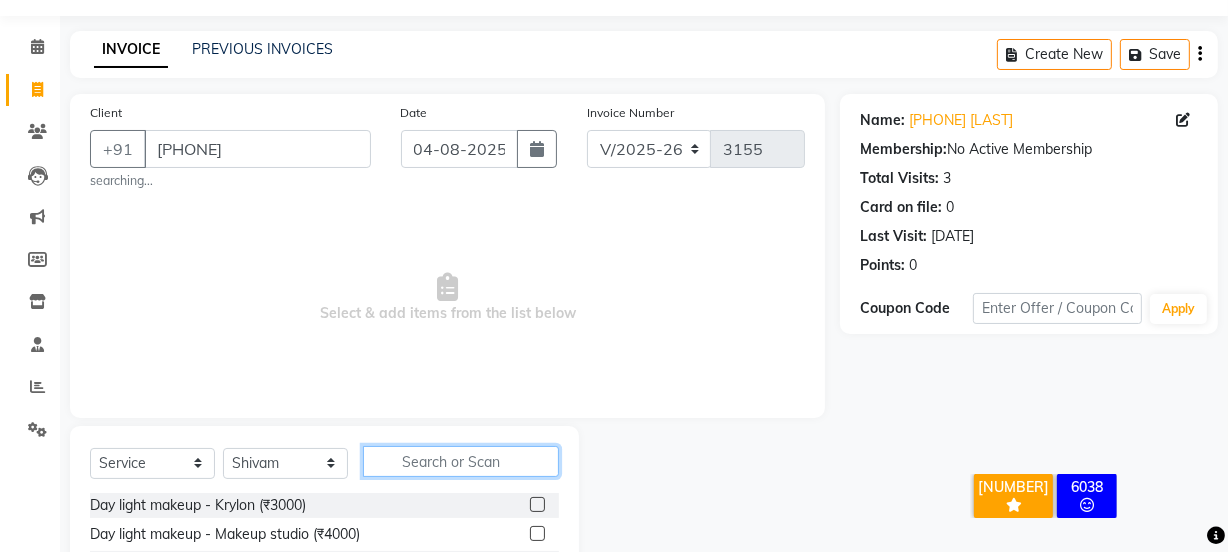 click 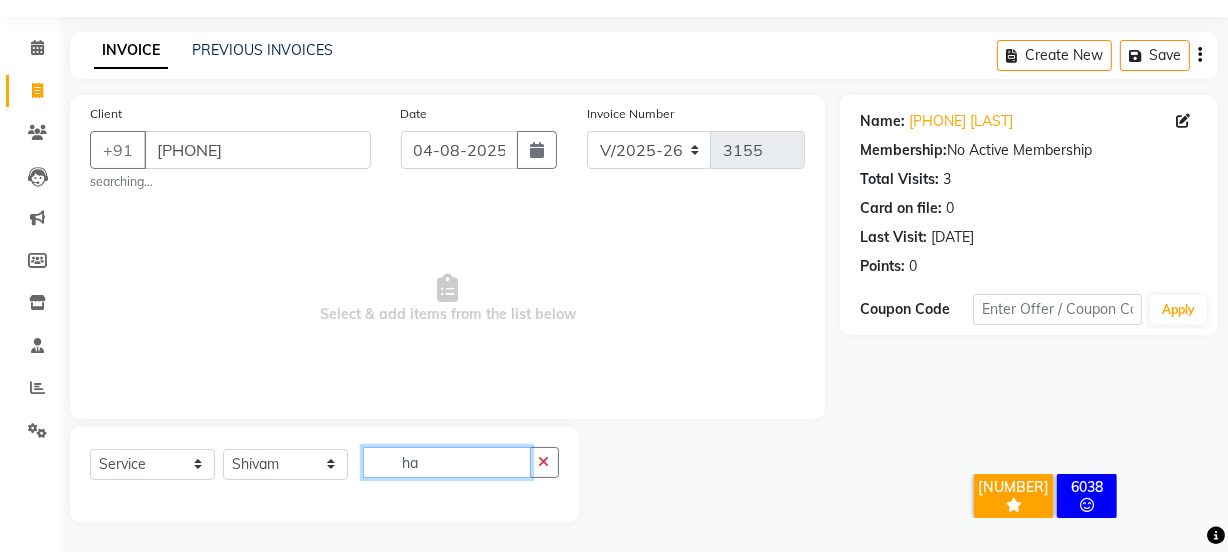 type on "h" 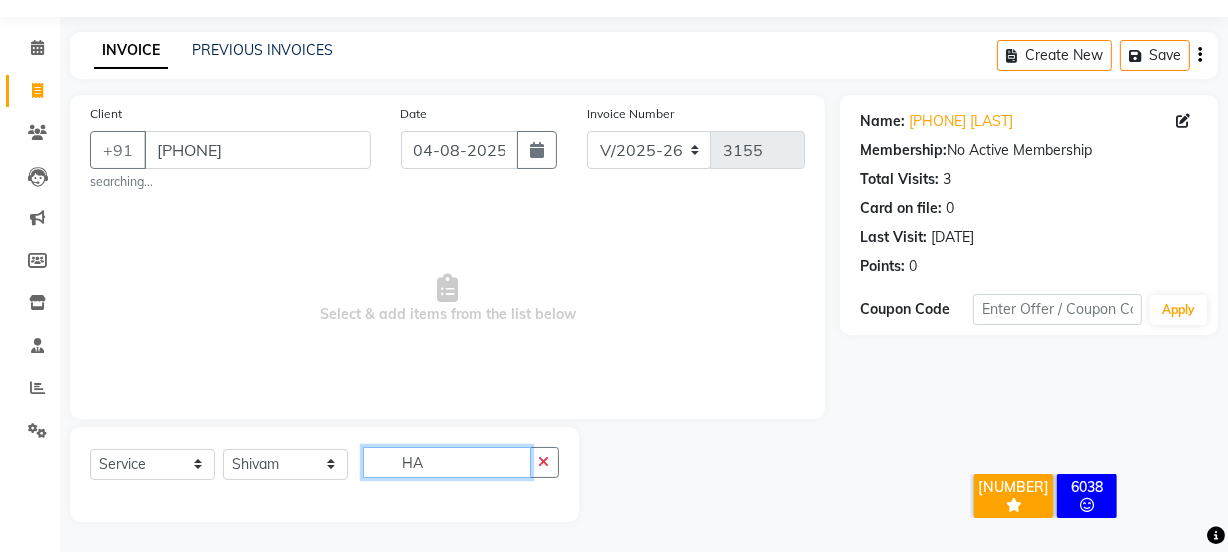 type on "H" 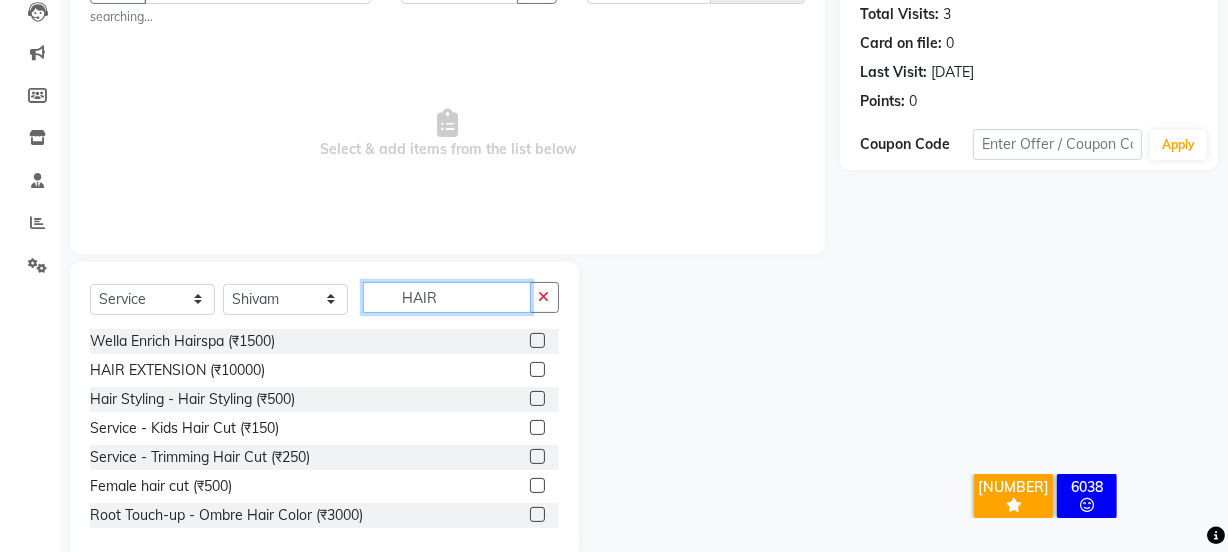 scroll, scrollTop: 256, scrollLeft: 0, axis: vertical 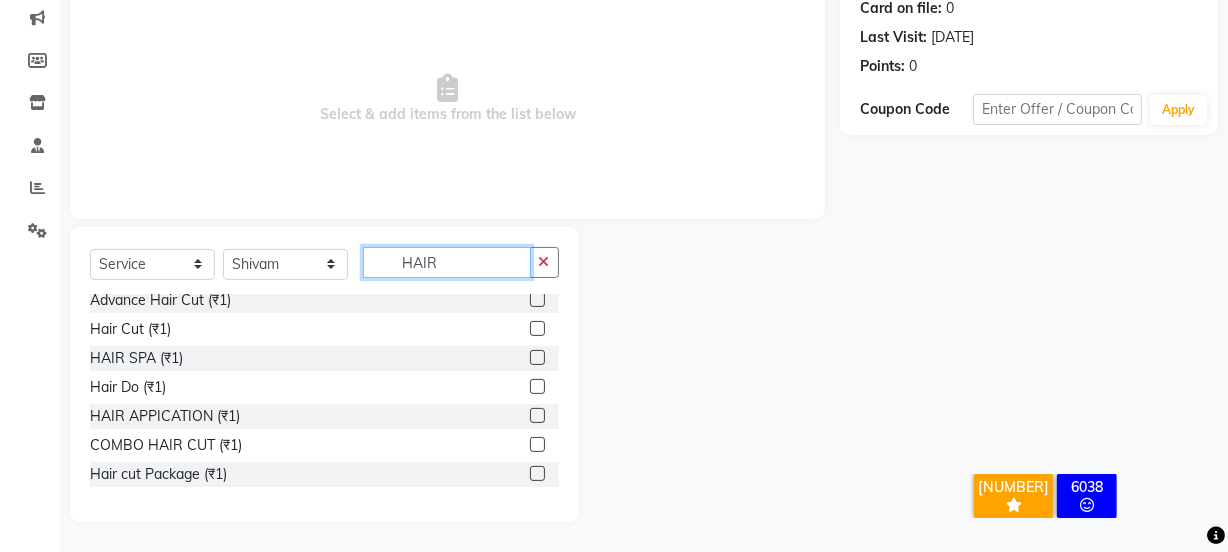 type on "HAIR" 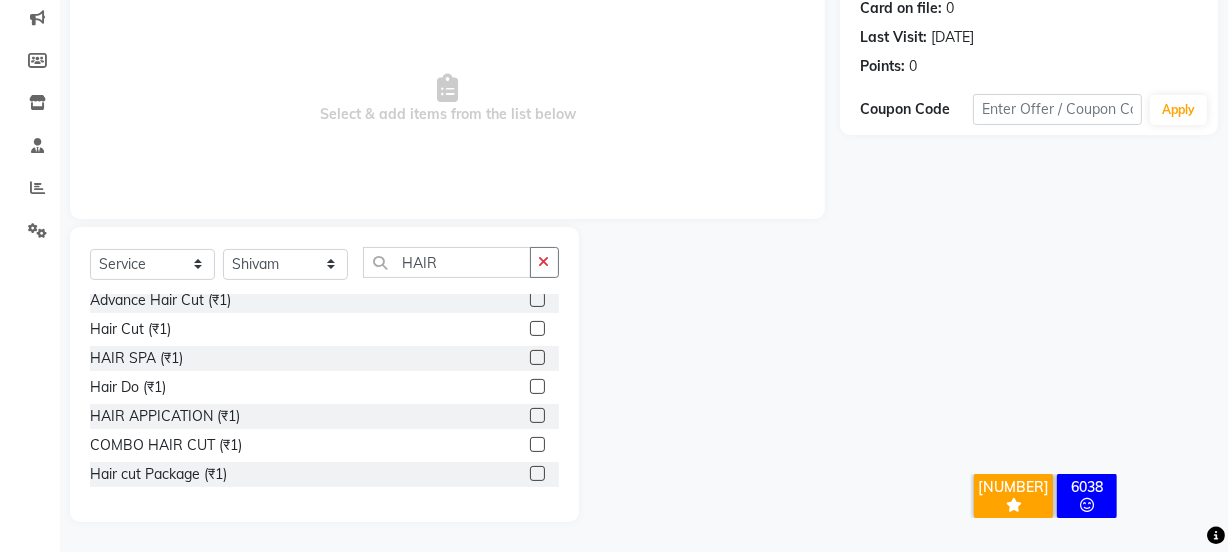 click 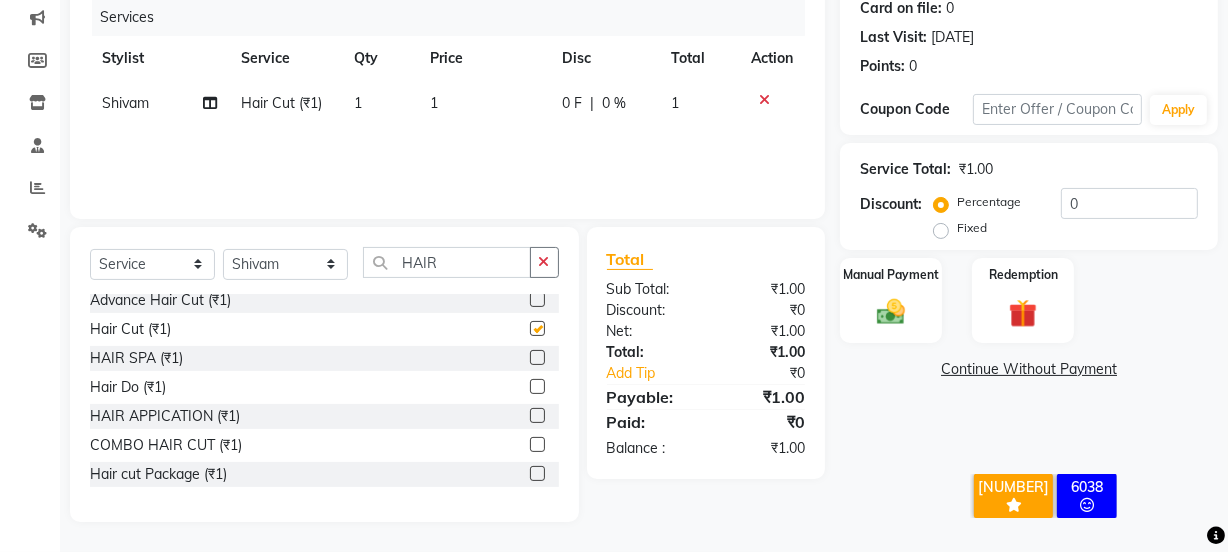 checkbox on "false" 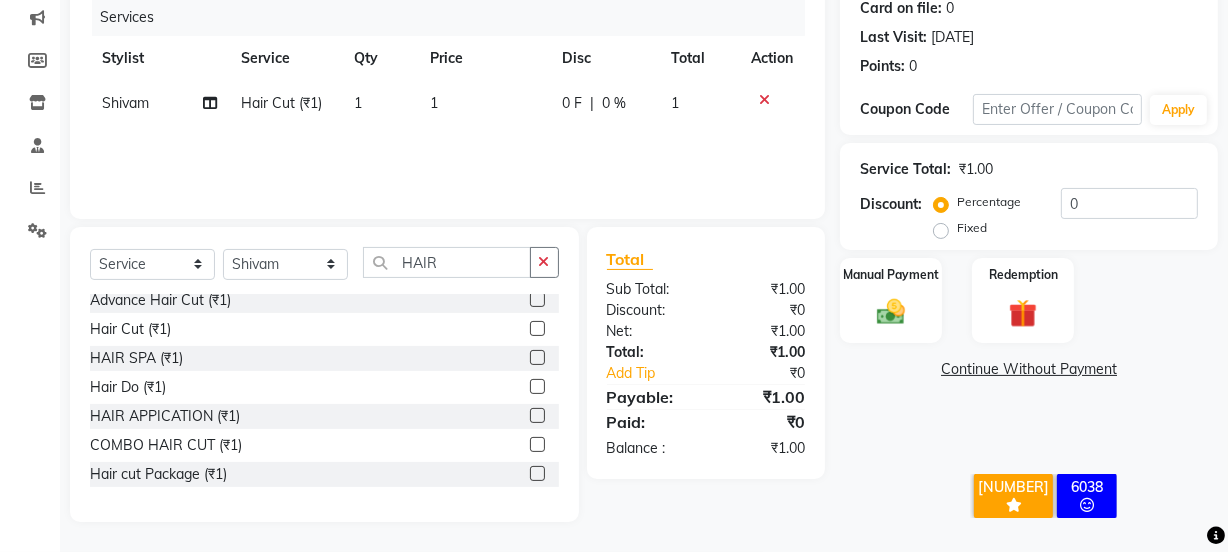 click on "1" 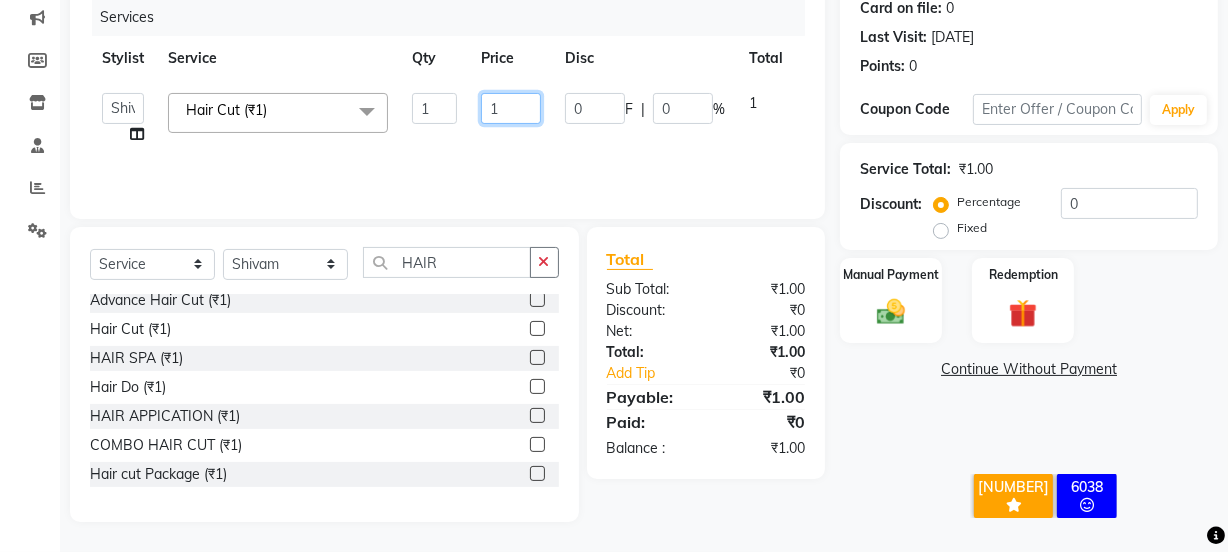 click on "1" 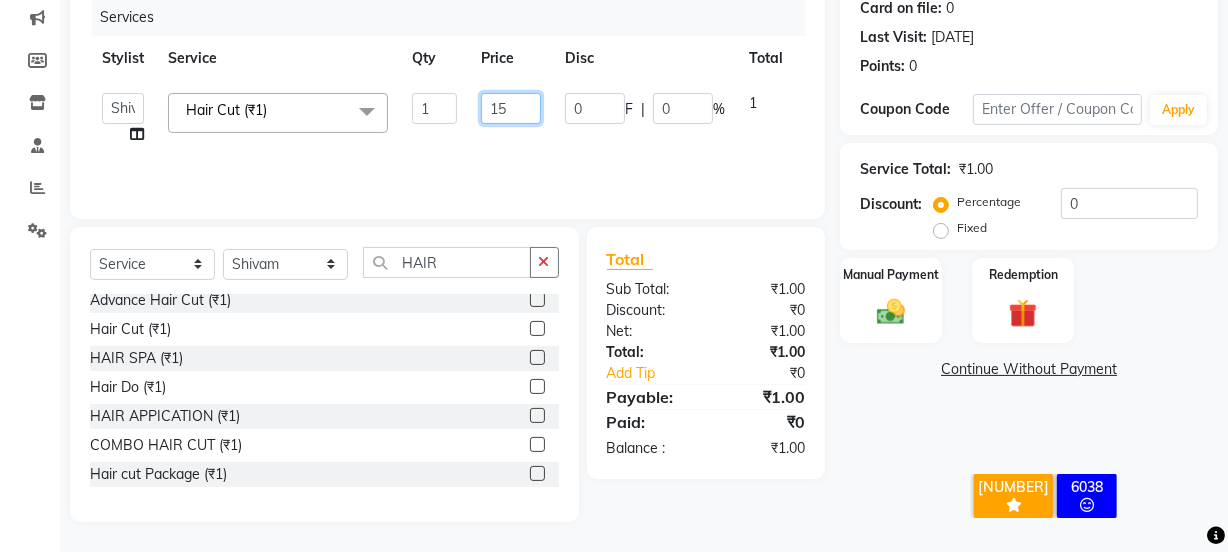 type on "150" 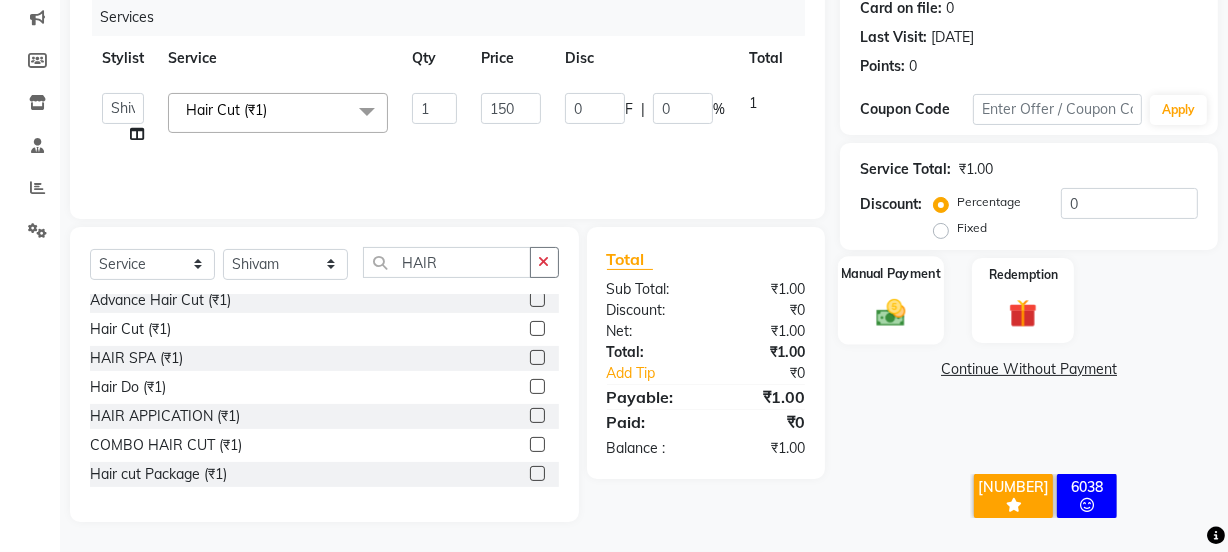 click 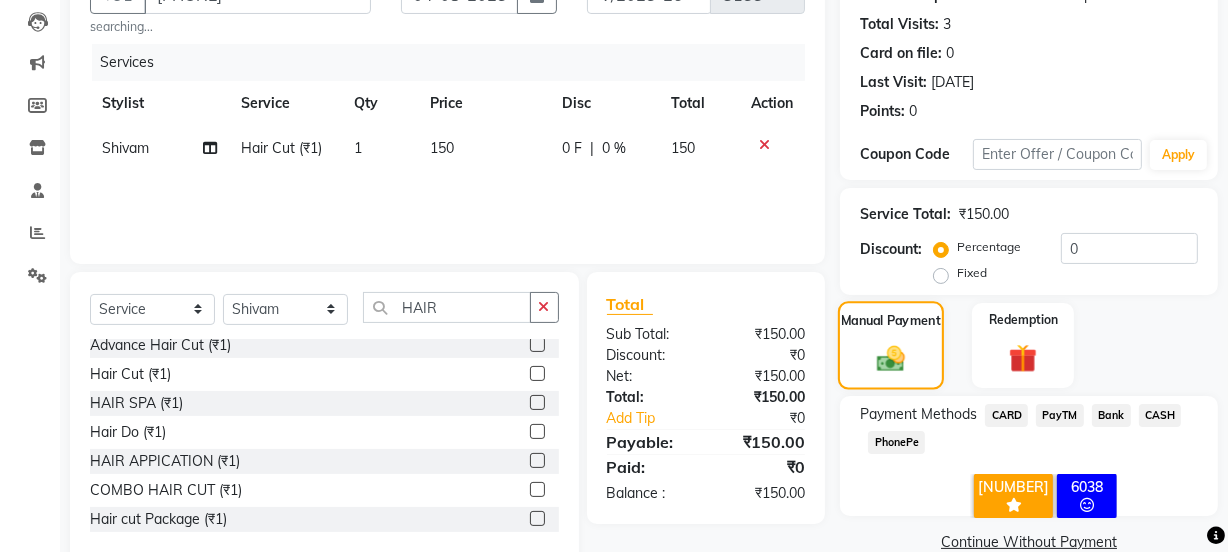 scroll, scrollTop: 256, scrollLeft: 0, axis: vertical 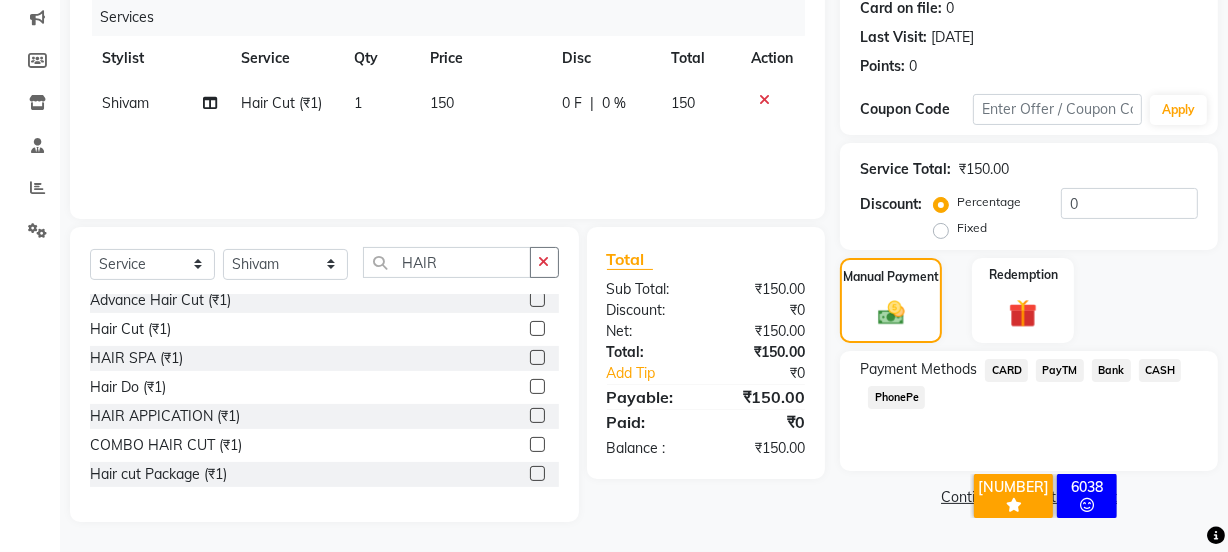 click on "CASH" 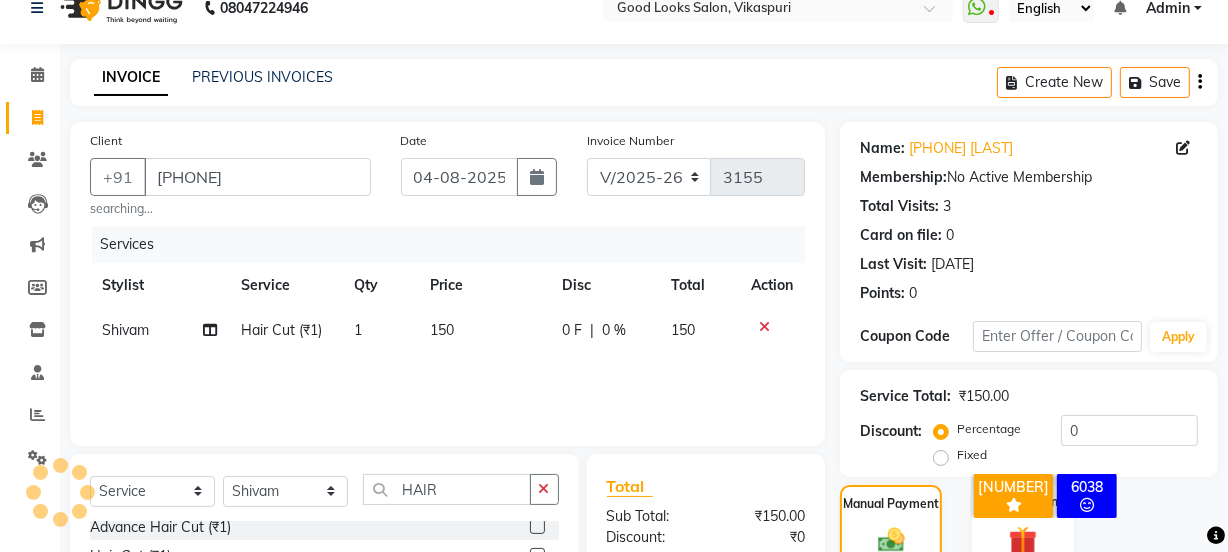 scroll, scrollTop: 300, scrollLeft: 0, axis: vertical 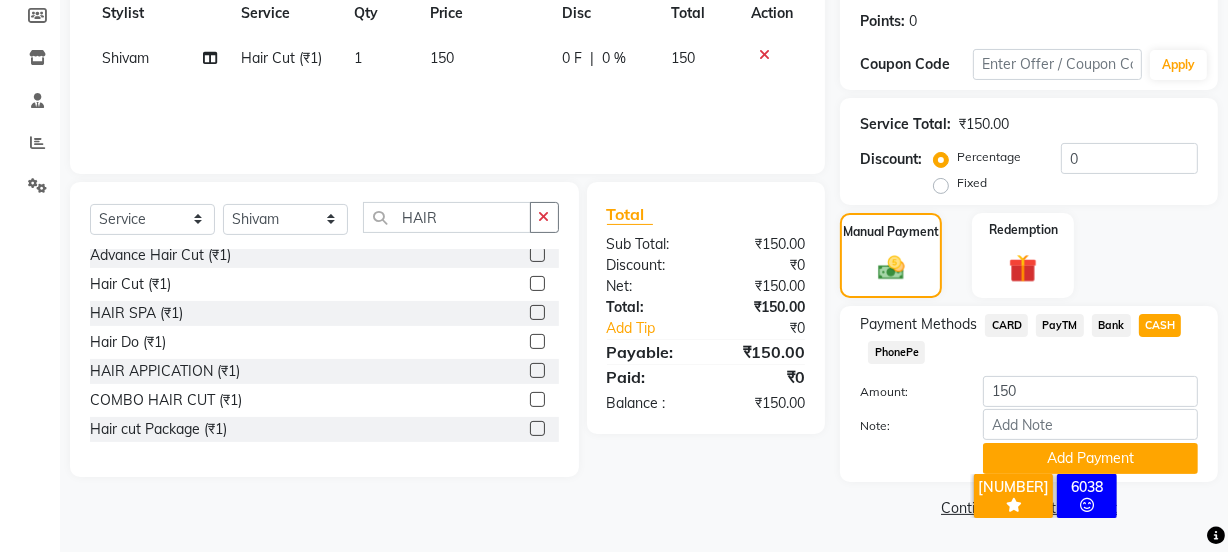 click on "×
[NUMBER]
All Customers
[NUMBER]
Inactive/Lost Customers
OK No Cancel" at bounding box center [1044, 499] 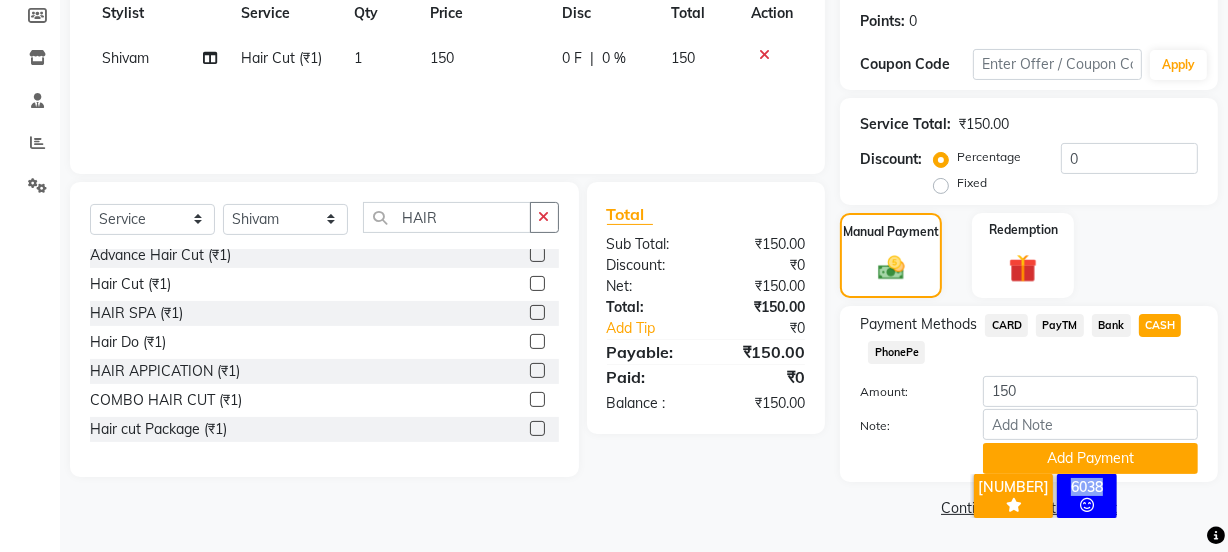 click on "×
[NUMBER]
All Customers
[NUMBER]
Inactive/Lost Customers
OK No Cancel" at bounding box center [1044, 499] 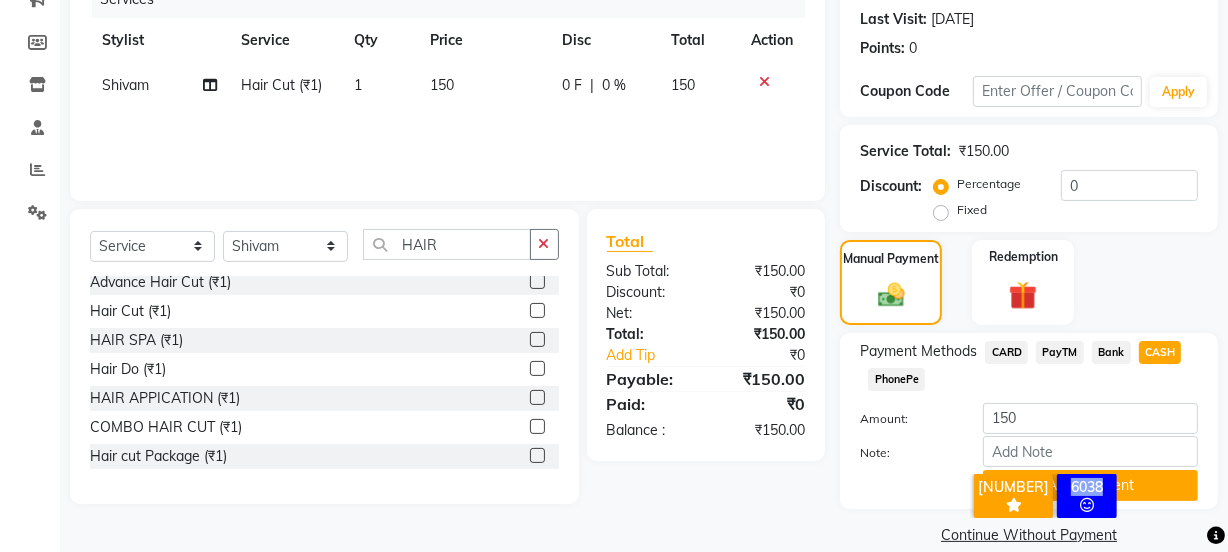 scroll, scrollTop: 0, scrollLeft: 0, axis: both 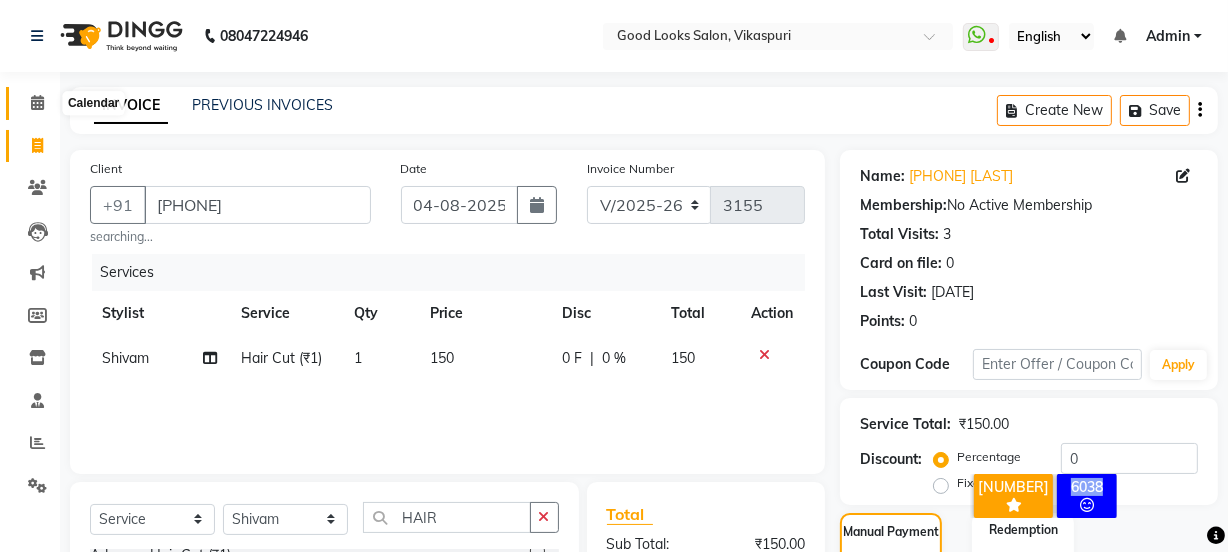 click 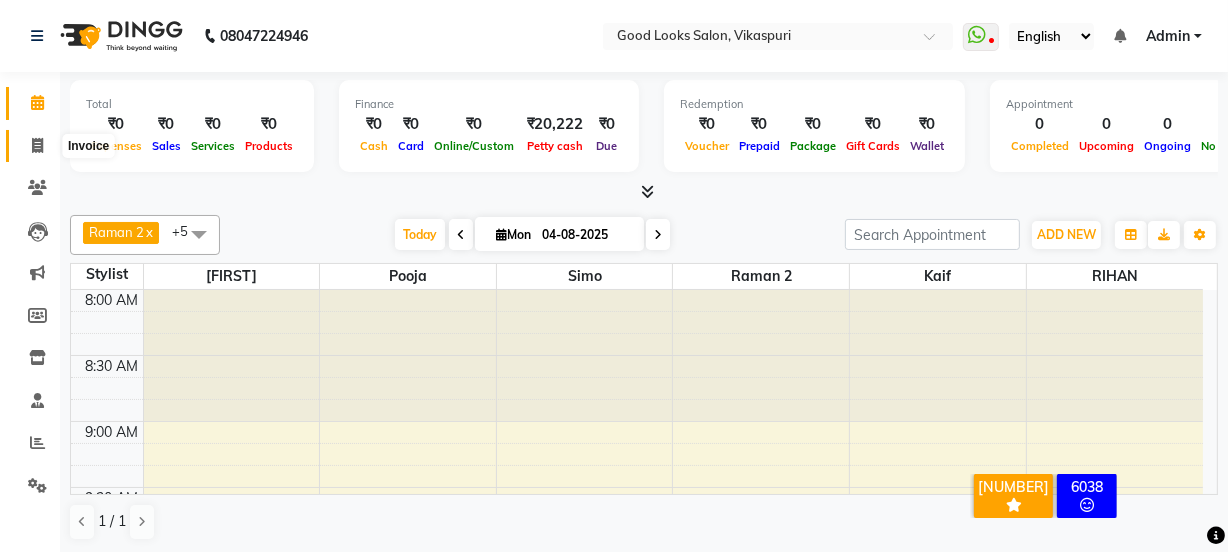 click 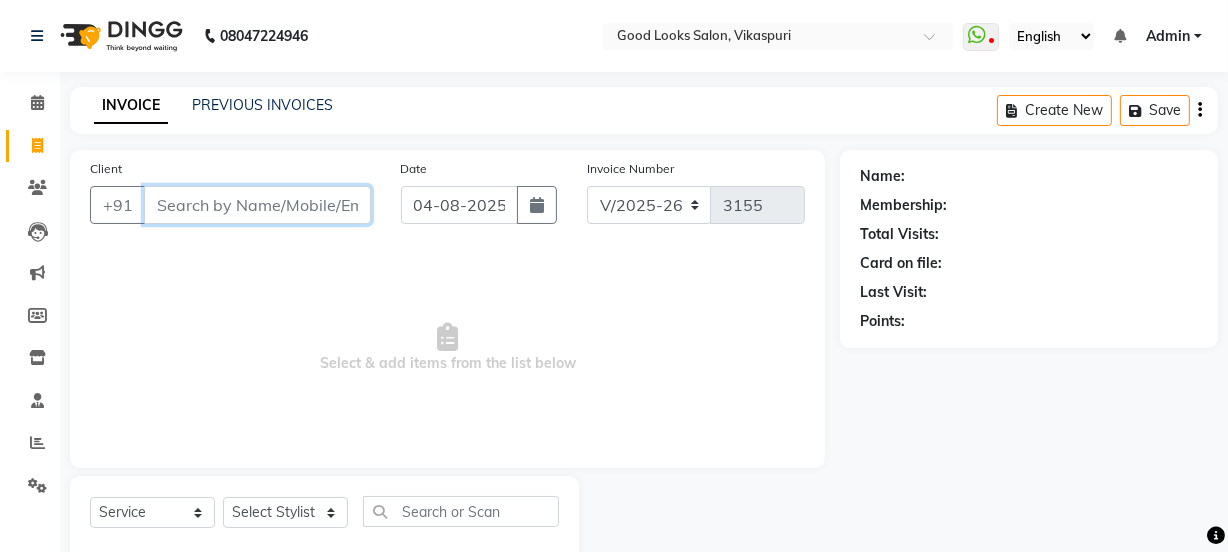 click on "Client" at bounding box center (257, 205) 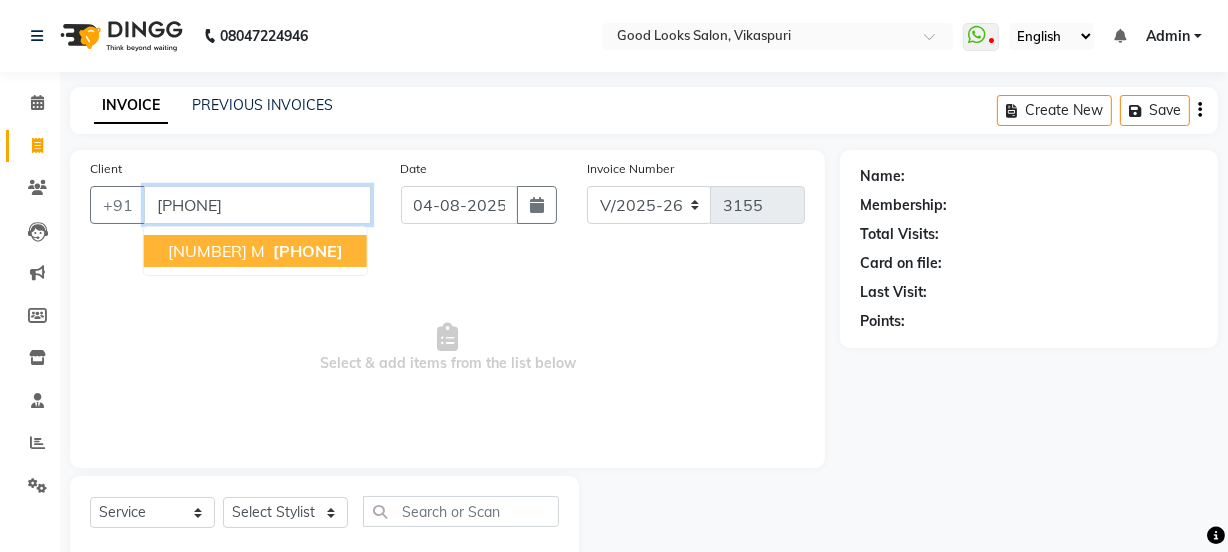 type on "[PHONE]" 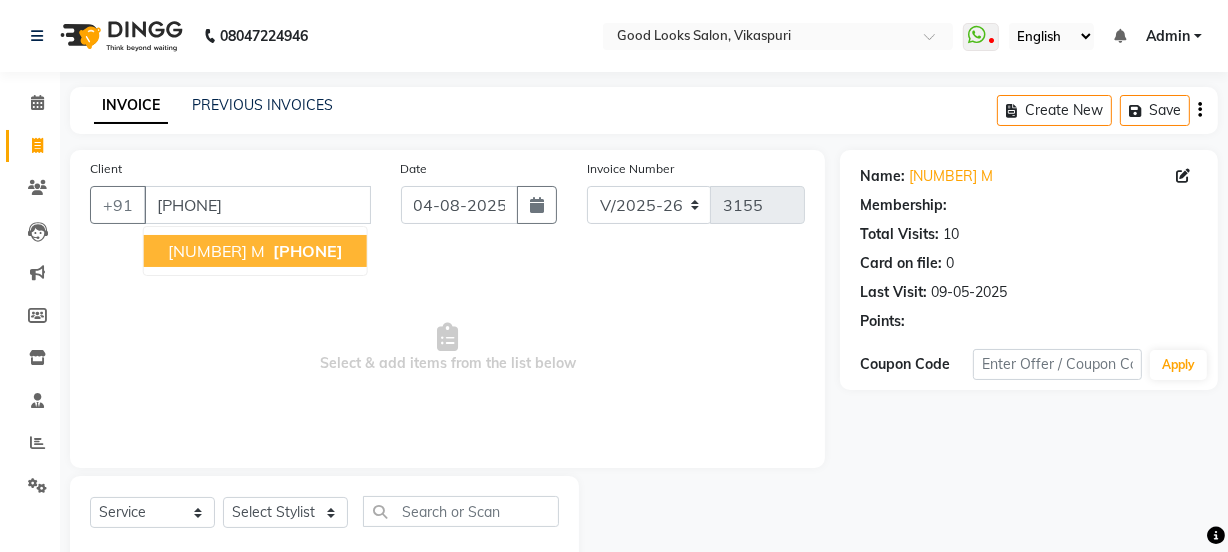 select on "1: Object" 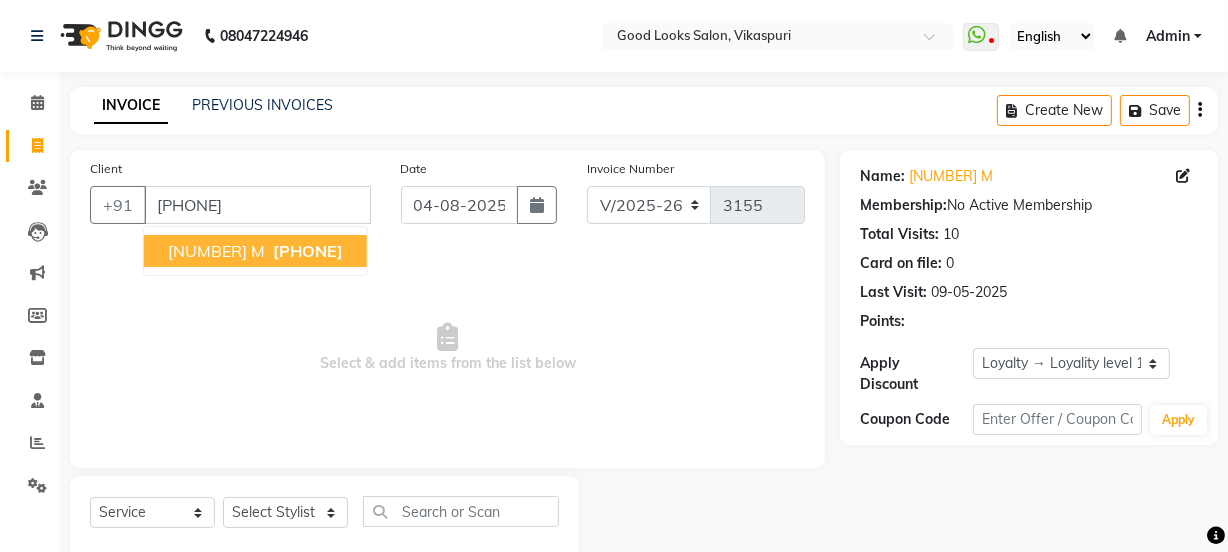 click on "[PHONE]" at bounding box center [308, 251] 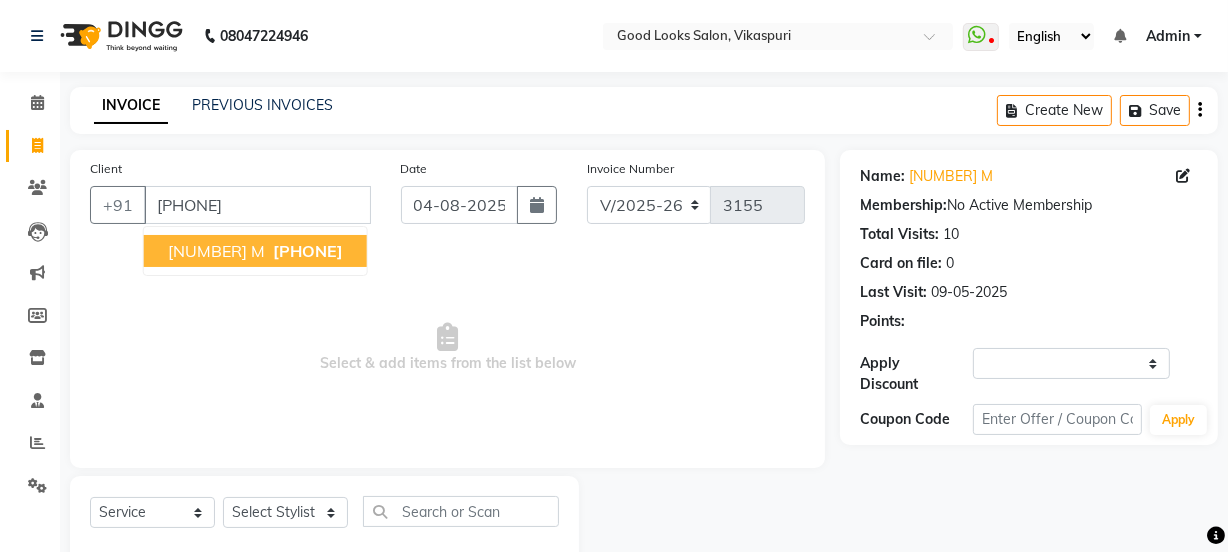 select on "1: Object" 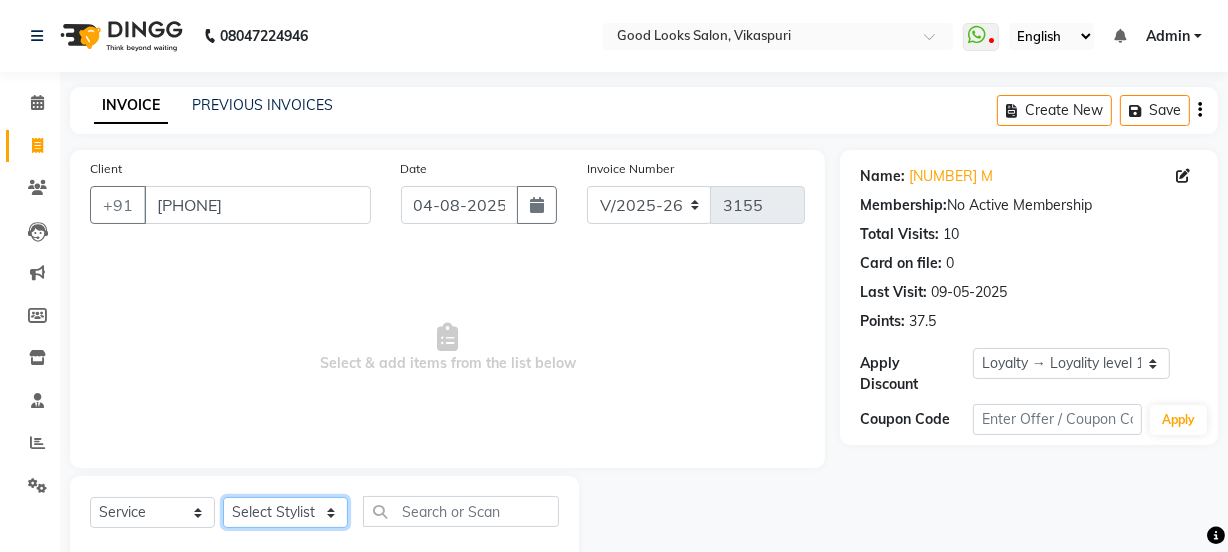 click on "Select Stylist Jyoti kaif Manager Pooja Prachi Raman Raman 2 Reception RIHAN Sameer Shivam simo SUNNY yogita" 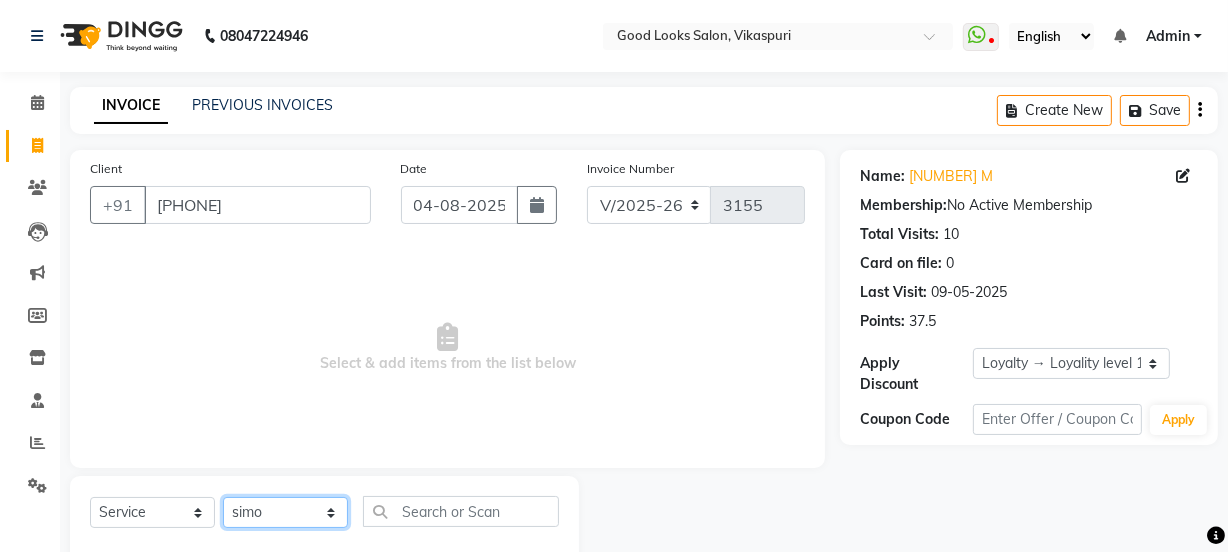 click on "Select Stylist Jyoti kaif Manager Pooja Prachi Raman Raman 2 Reception RIHAN Sameer Shivam simo SUNNY yogita" 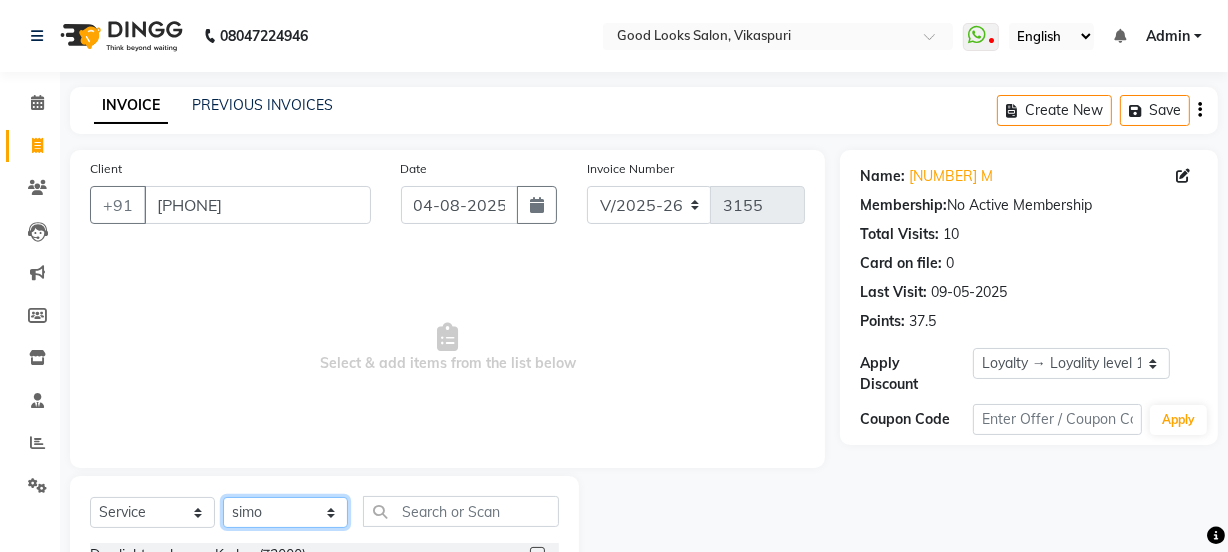 drag, startPoint x: 293, startPoint y: 509, endPoint x: 290, endPoint y: 499, distance: 10.440307 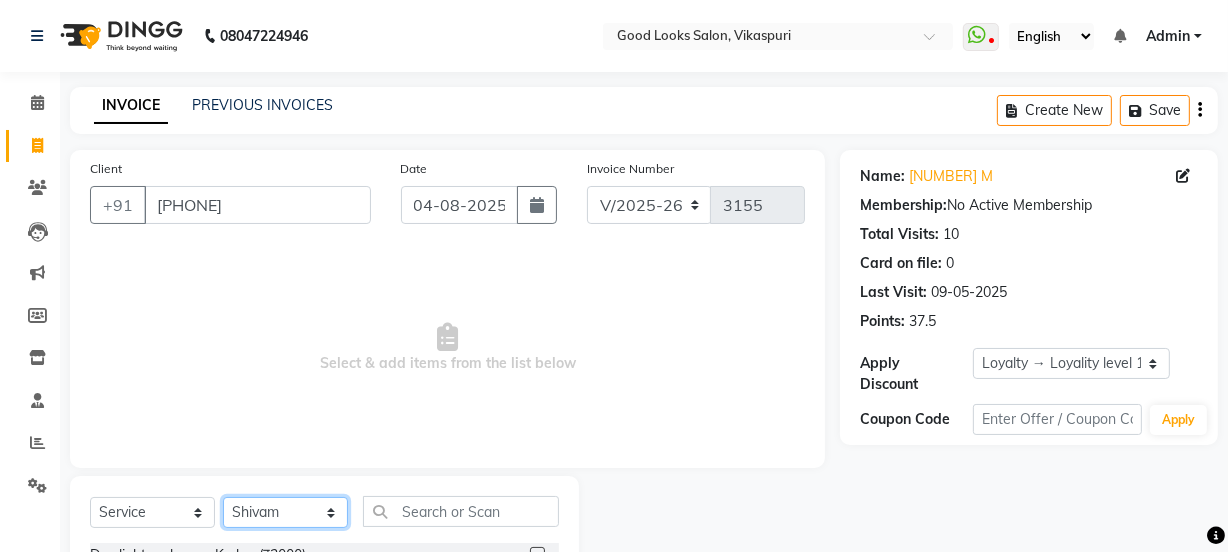 click on "Select Stylist Jyoti kaif Manager Pooja Prachi Raman Raman 2 Reception RIHAN Sameer Shivam simo SUNNY yogita" 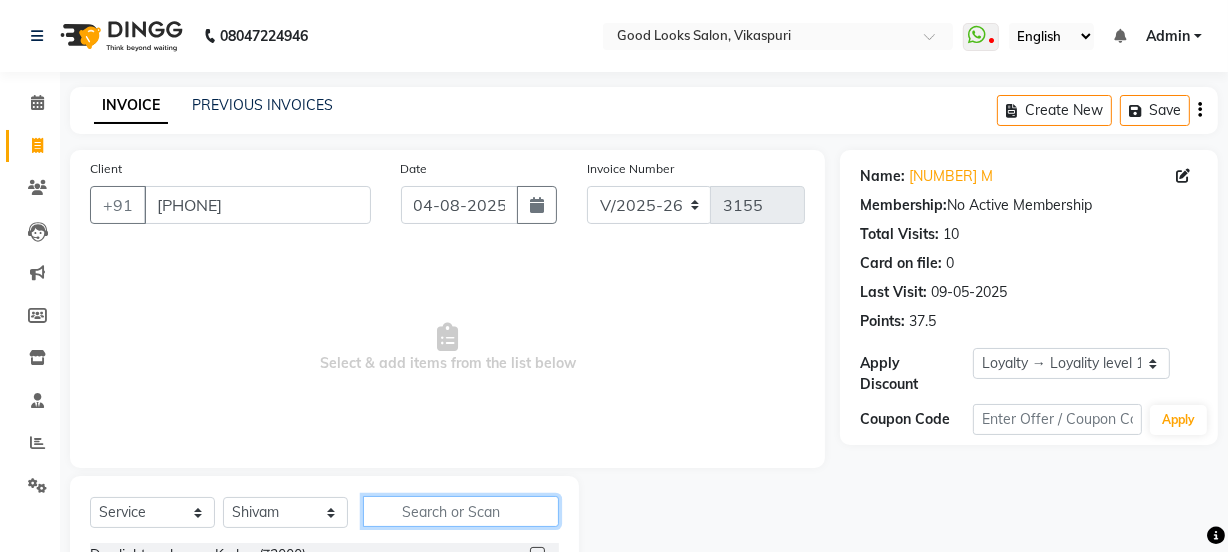 click 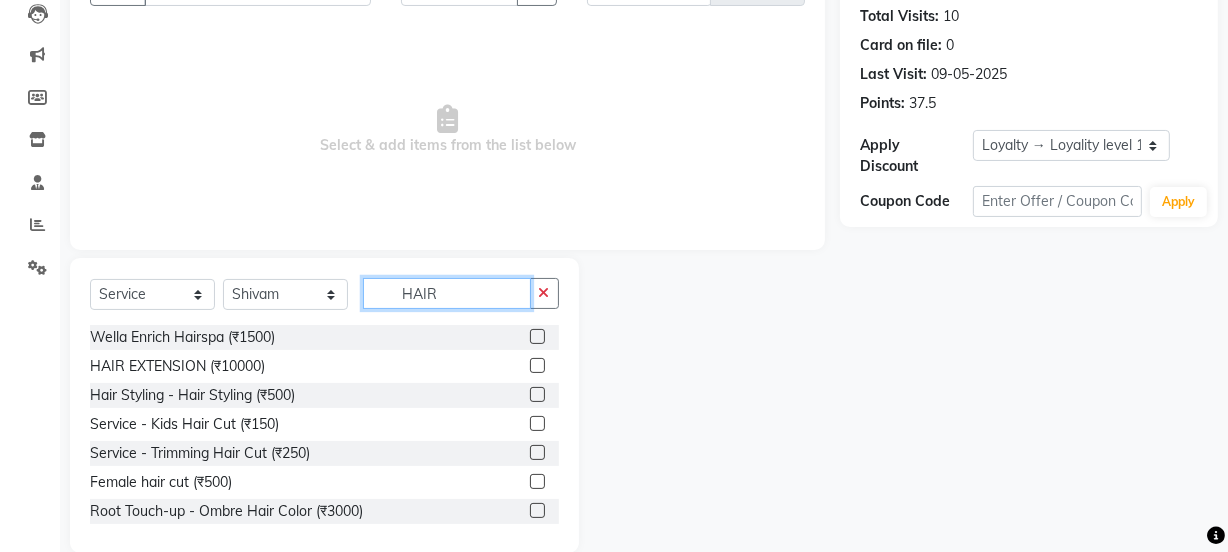scroll, scrollTop: 250, scrollLeft: 0, axis: vertical 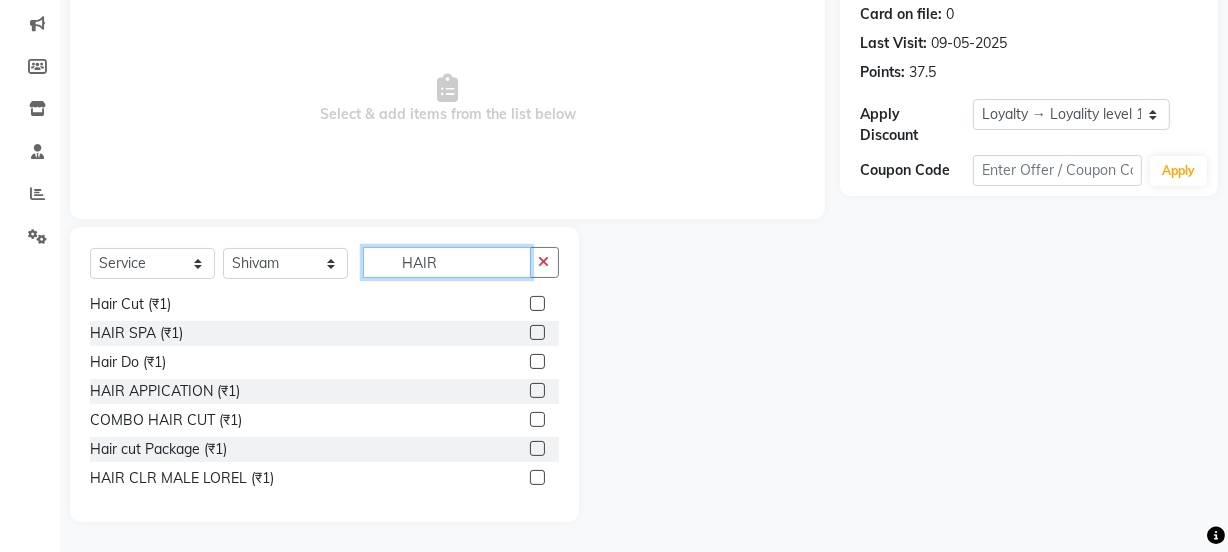 type on "HAIR" 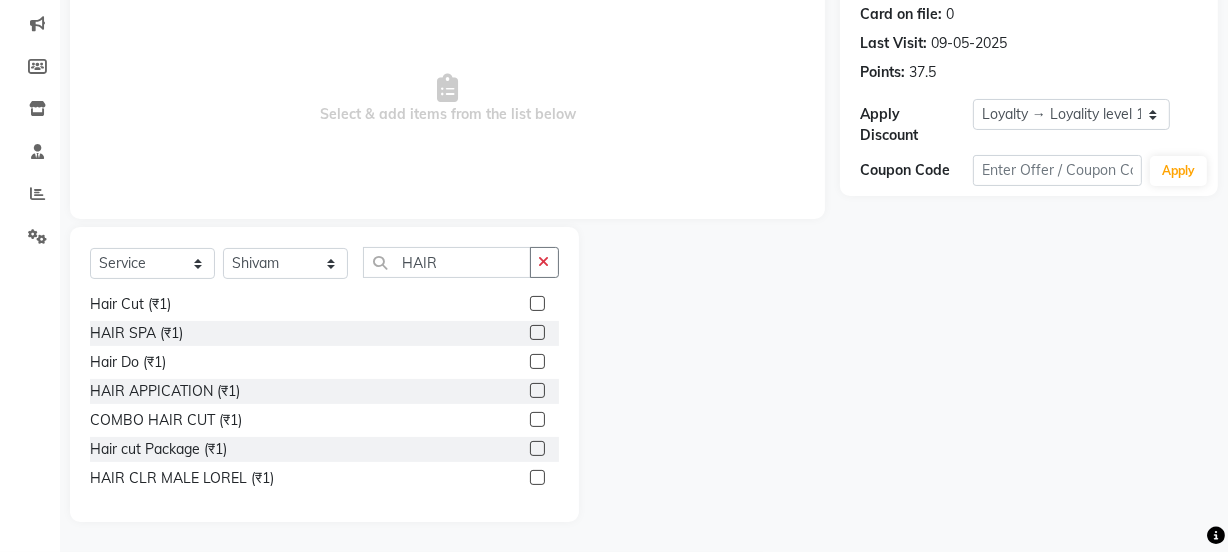 click 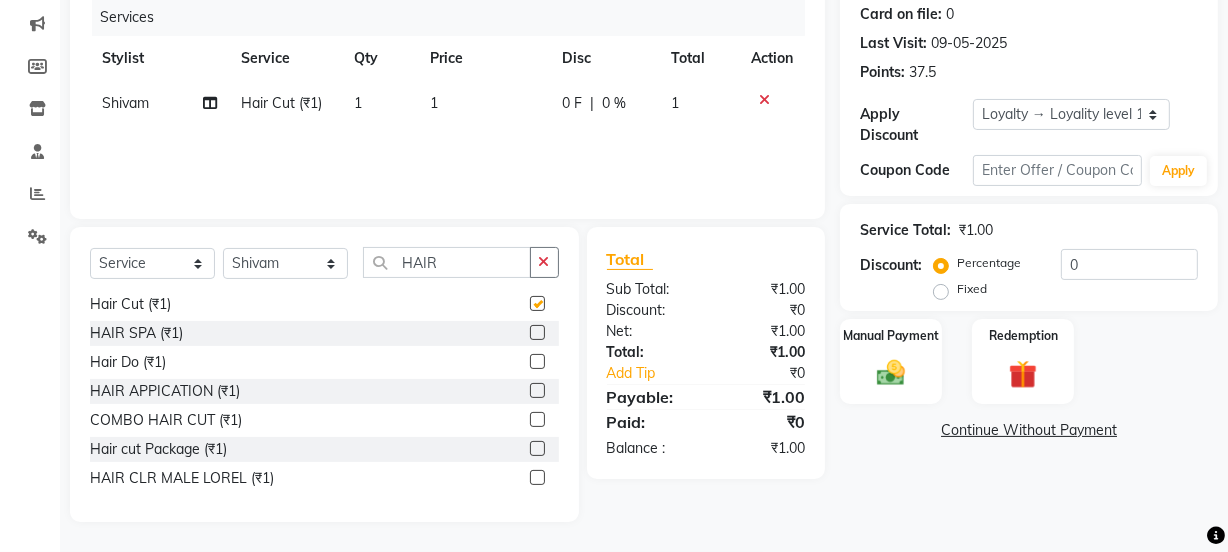 checkbox on "false" 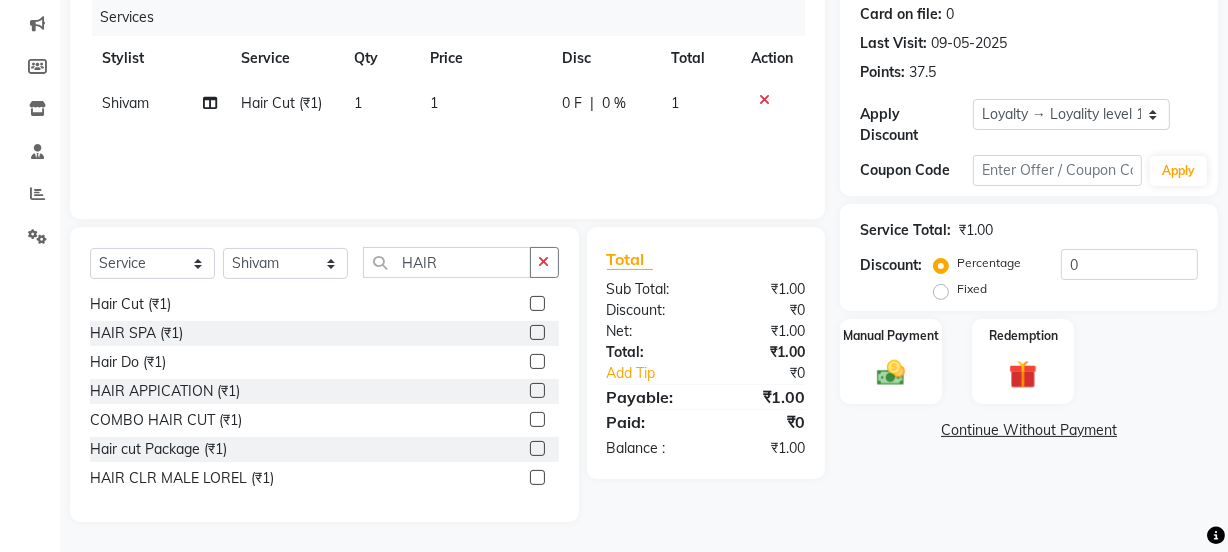 click on "1" 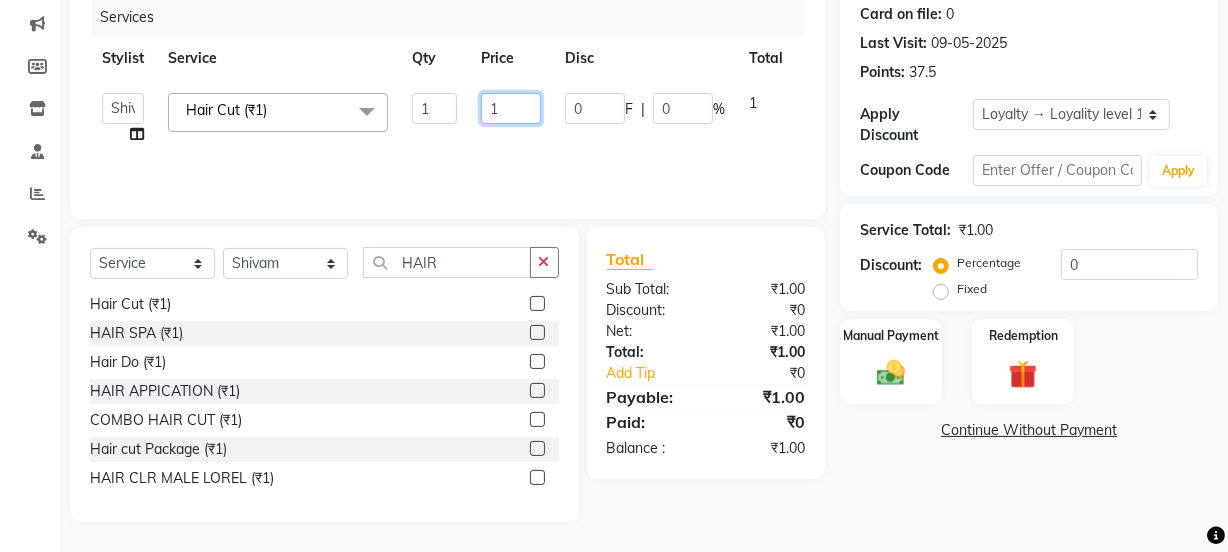 click on "1" 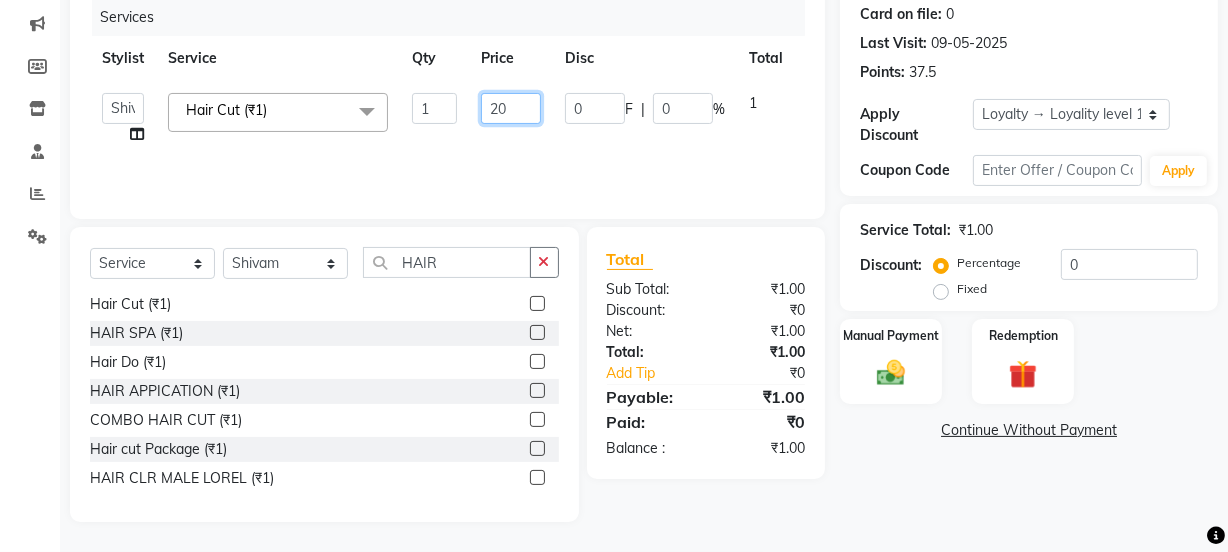 type on "2" 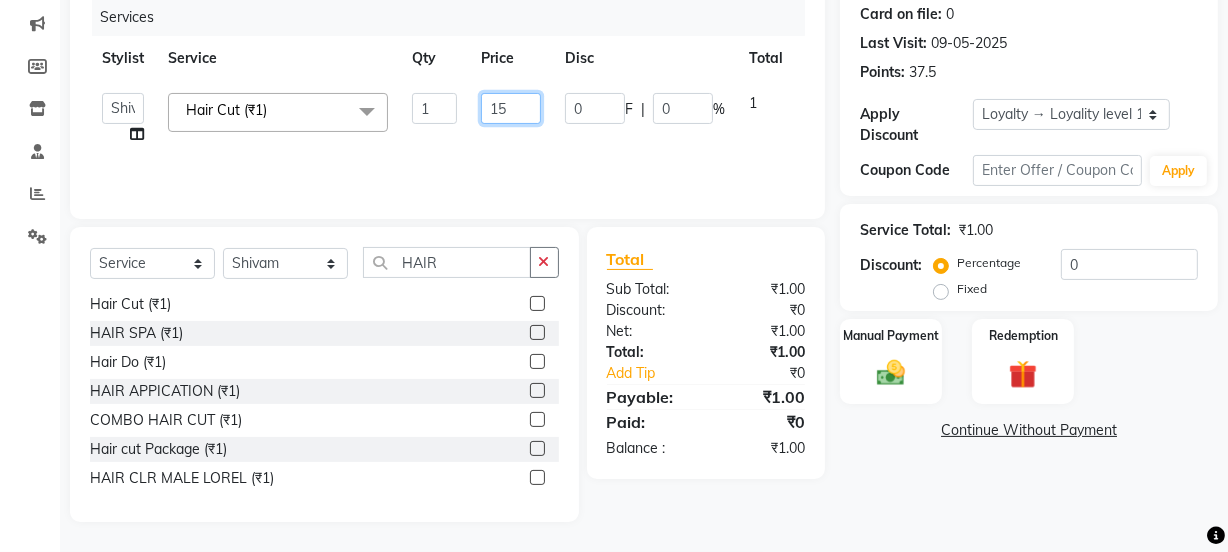 type on "150" 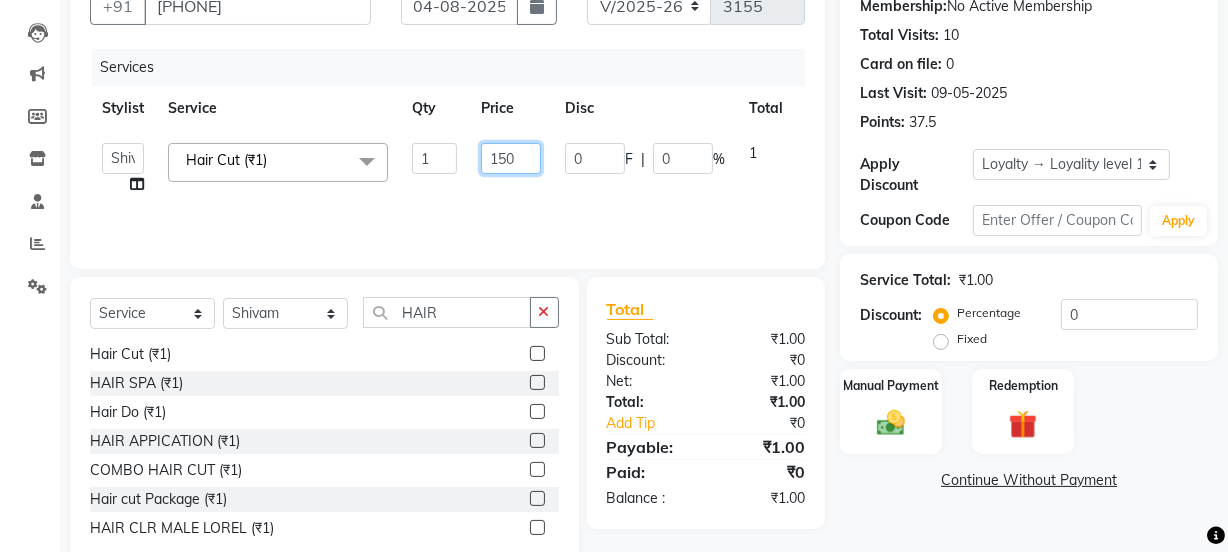 scroll, scrollTop: 250, scrollLeft: 0, axis: vertical 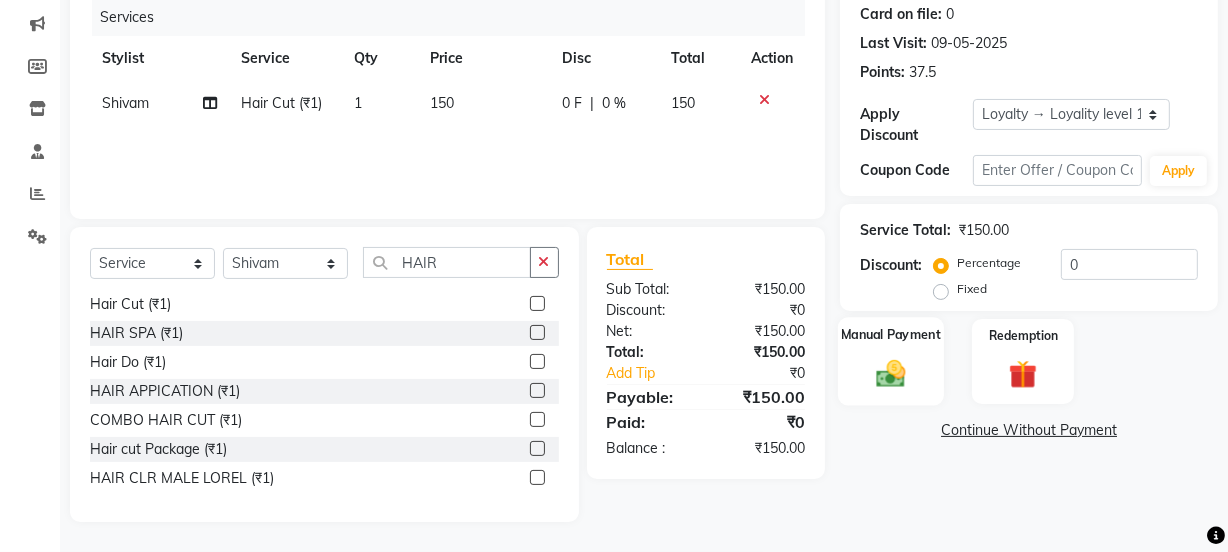 click 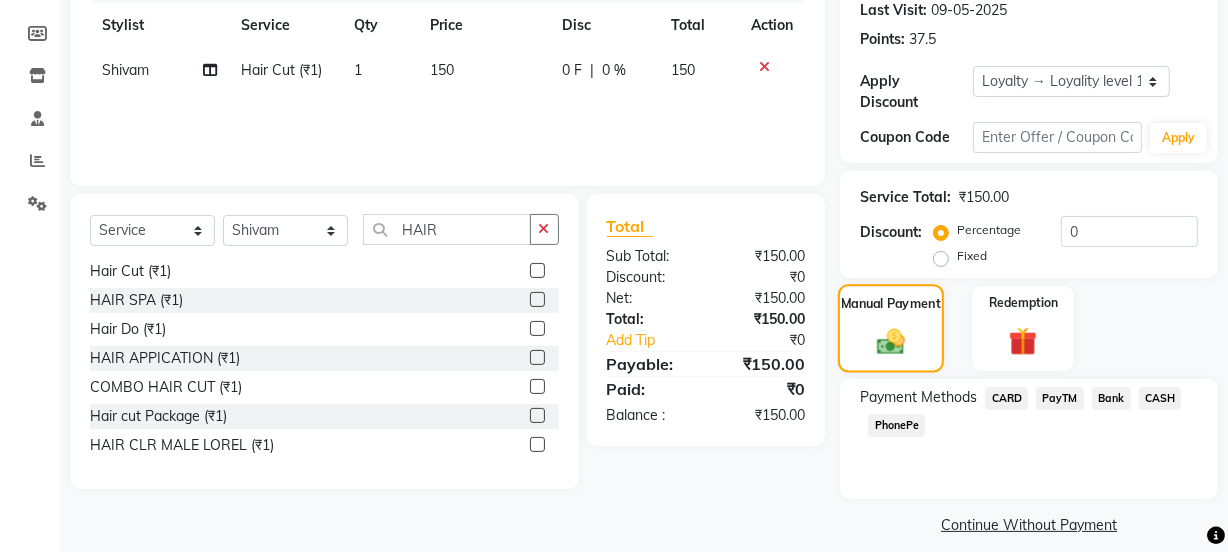 scroll, scrollTop: 300, scrollLeft: 0, axis: vertical 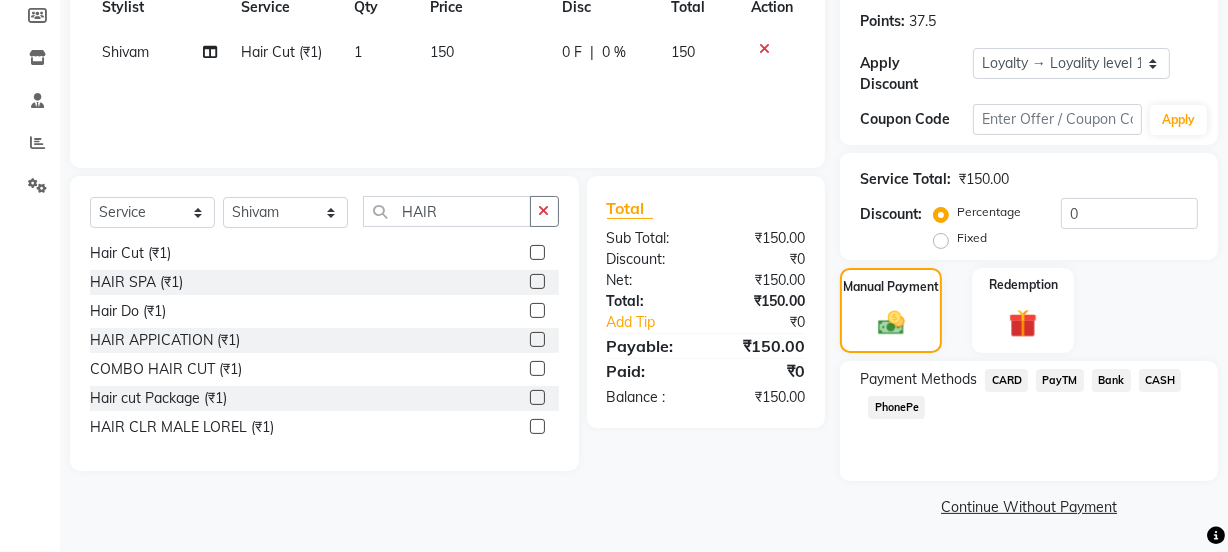 click on "CASH" 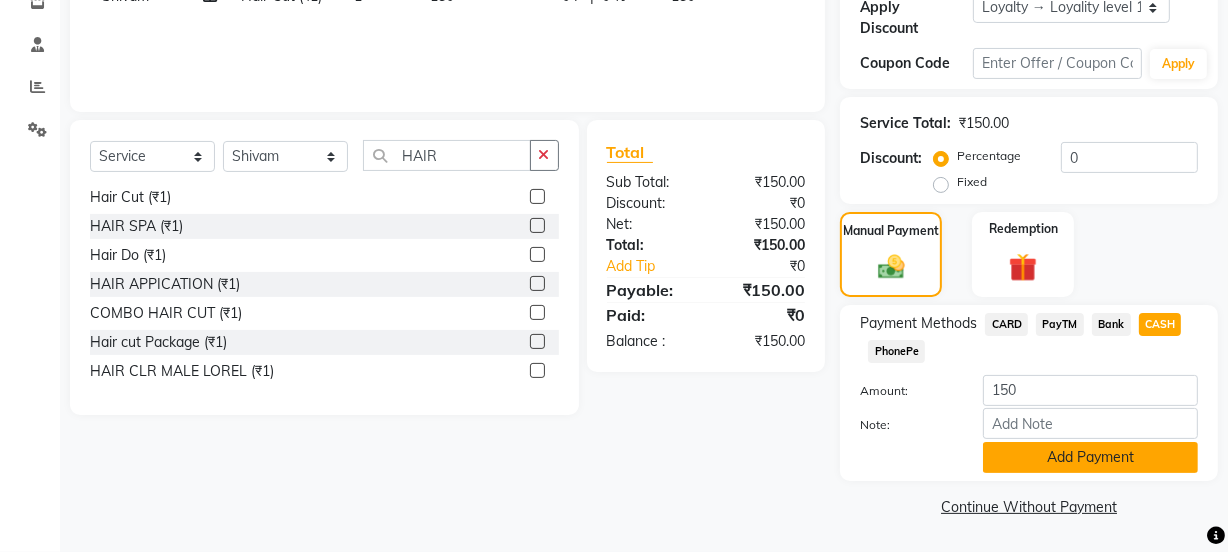 click on "Add Payment" 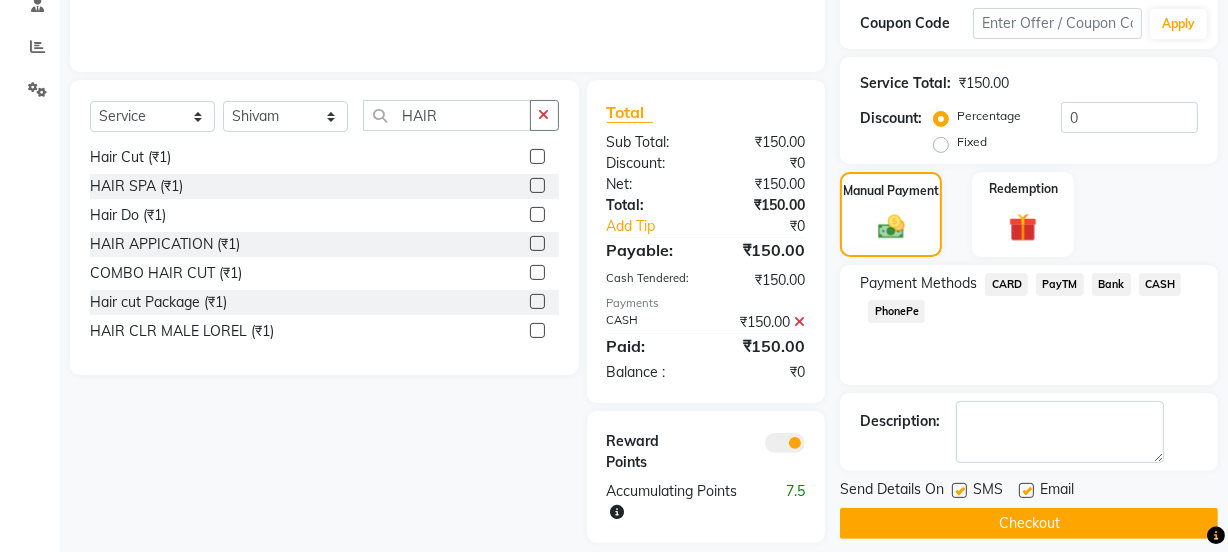 scroll, scrollTop: 417, scrollLeft: 0, axis: vertical 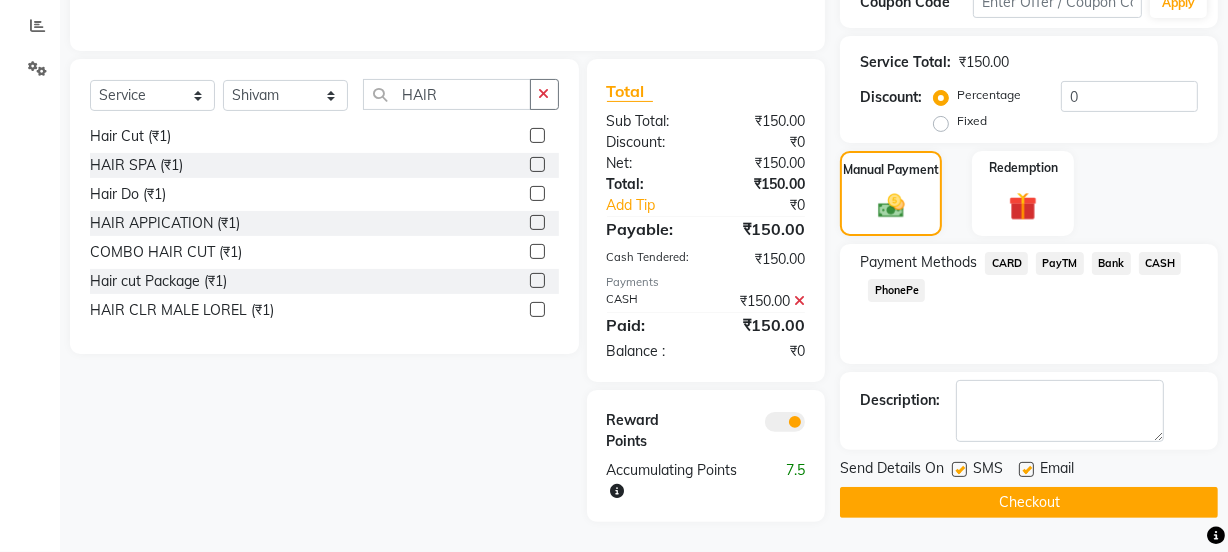 click 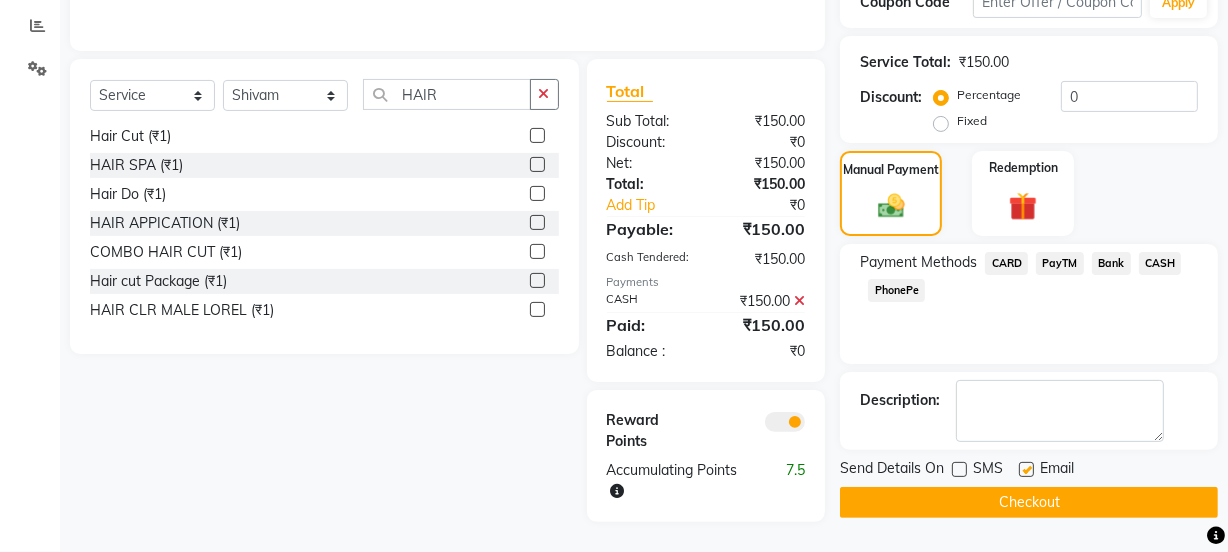 click on "Email" 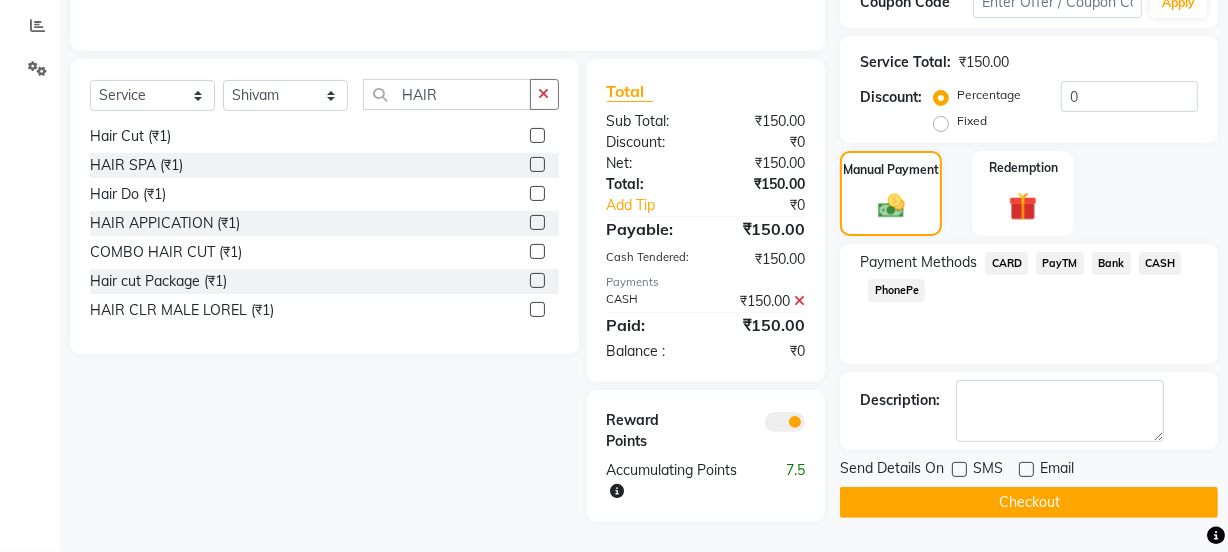 click on "Checkout" 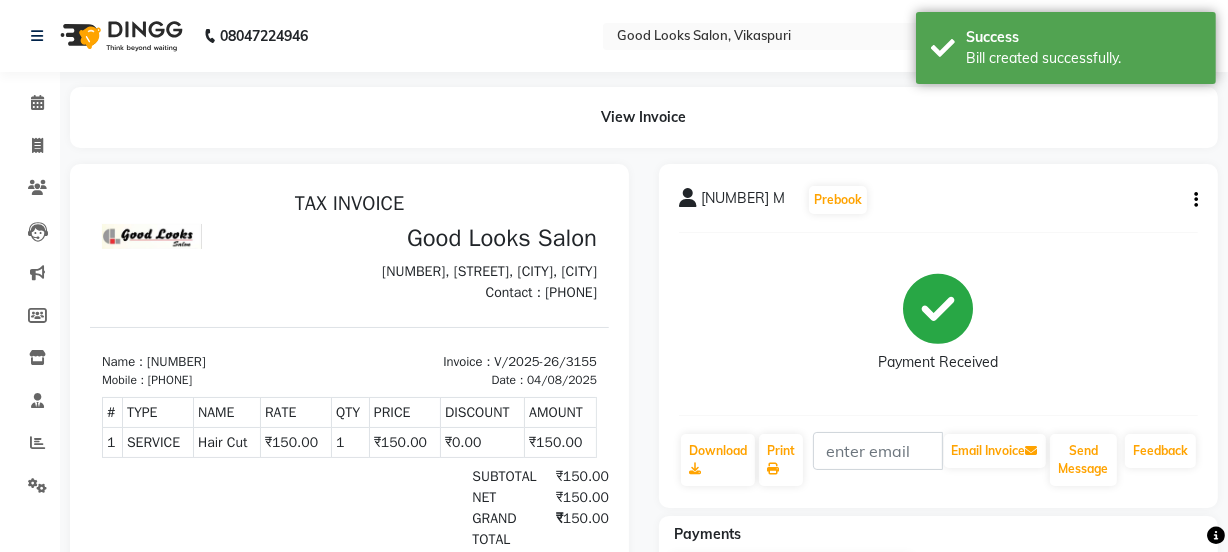 scroll, scrollTop: 0, scrollLeft: 0, axis: both 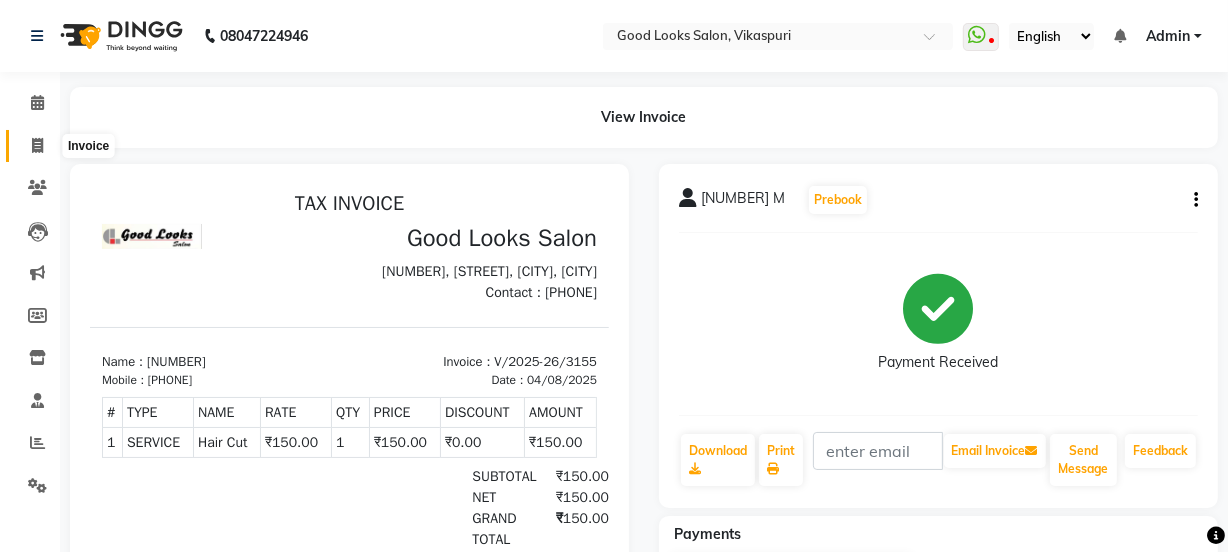 click 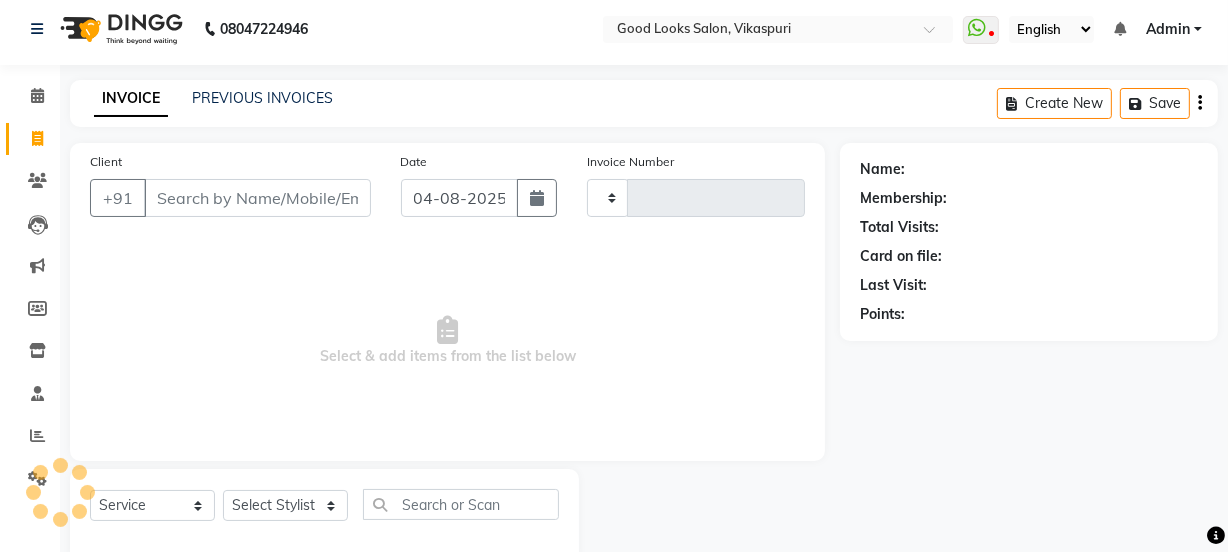 scroll, scrollTop: 50, scrollLeft: 0, axis: vertical 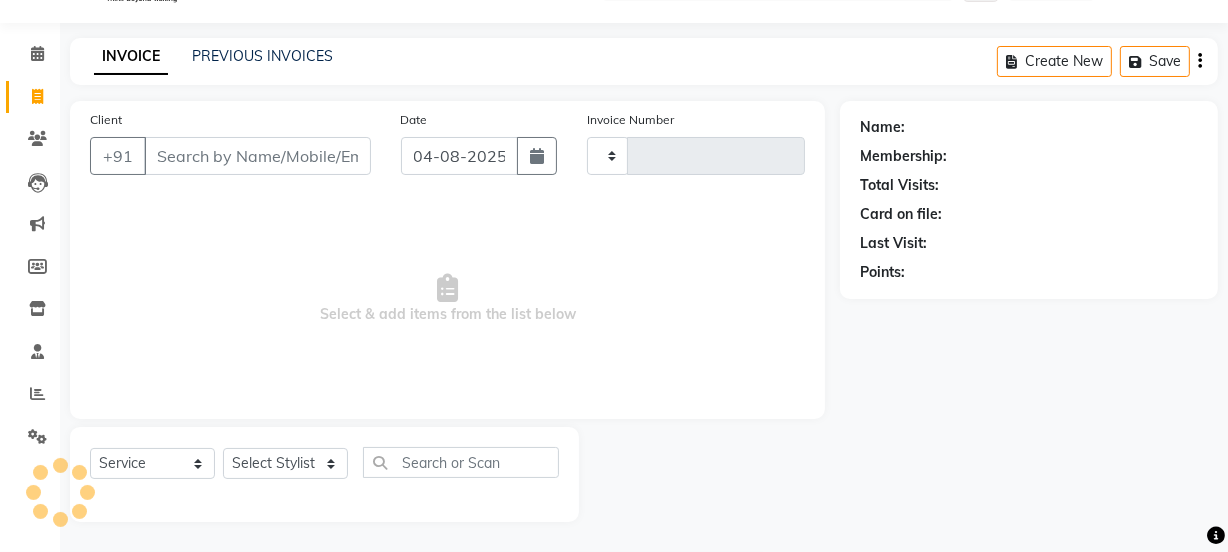 click on "Client" at bounding box center (257, 156) 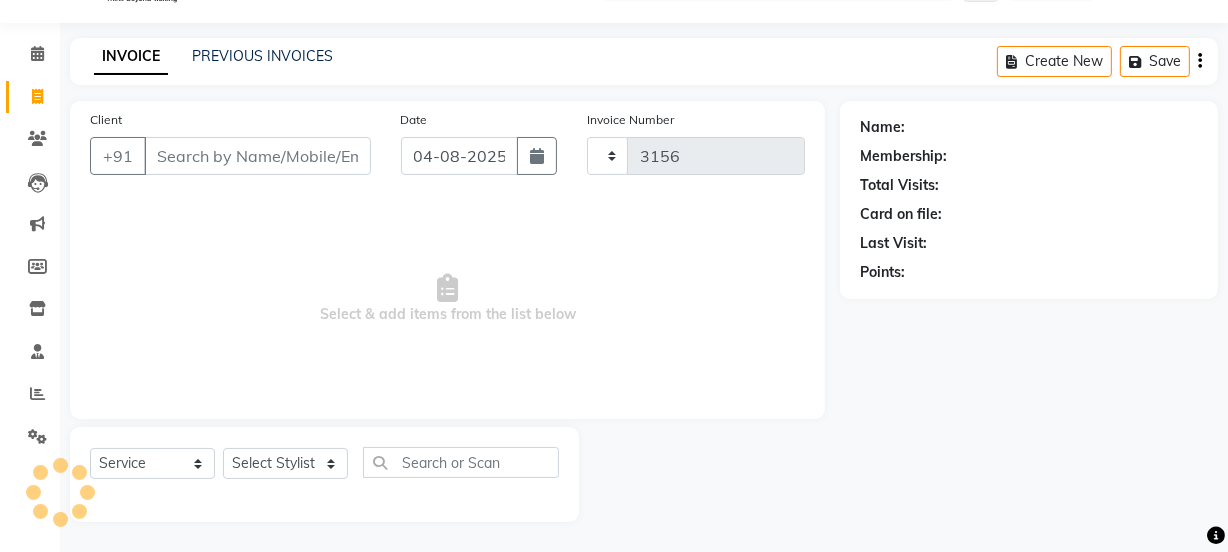 select on "4230" 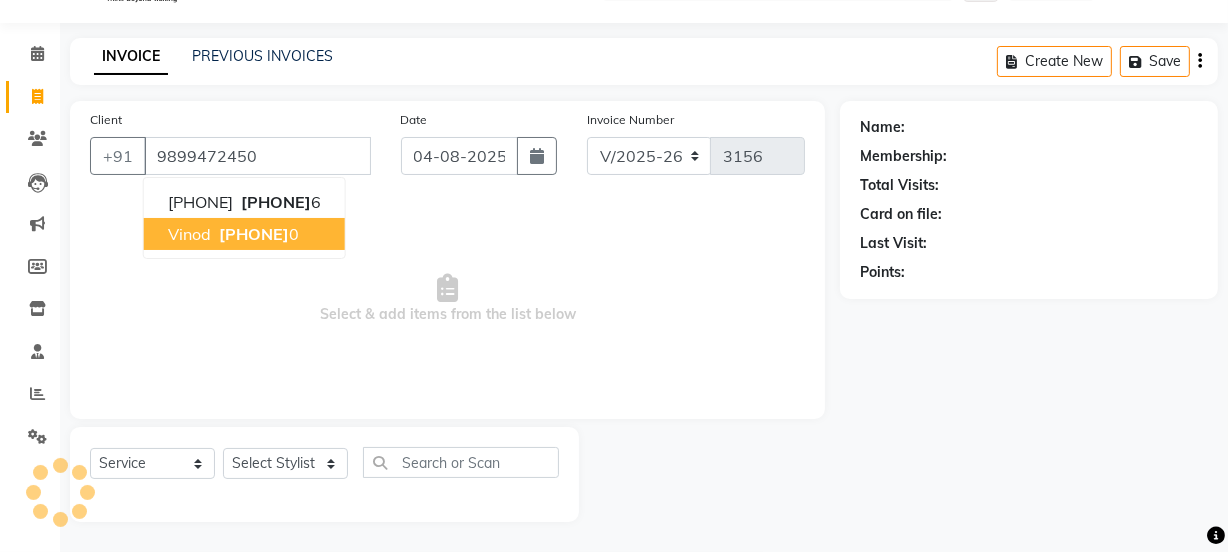 type on "9899472450" 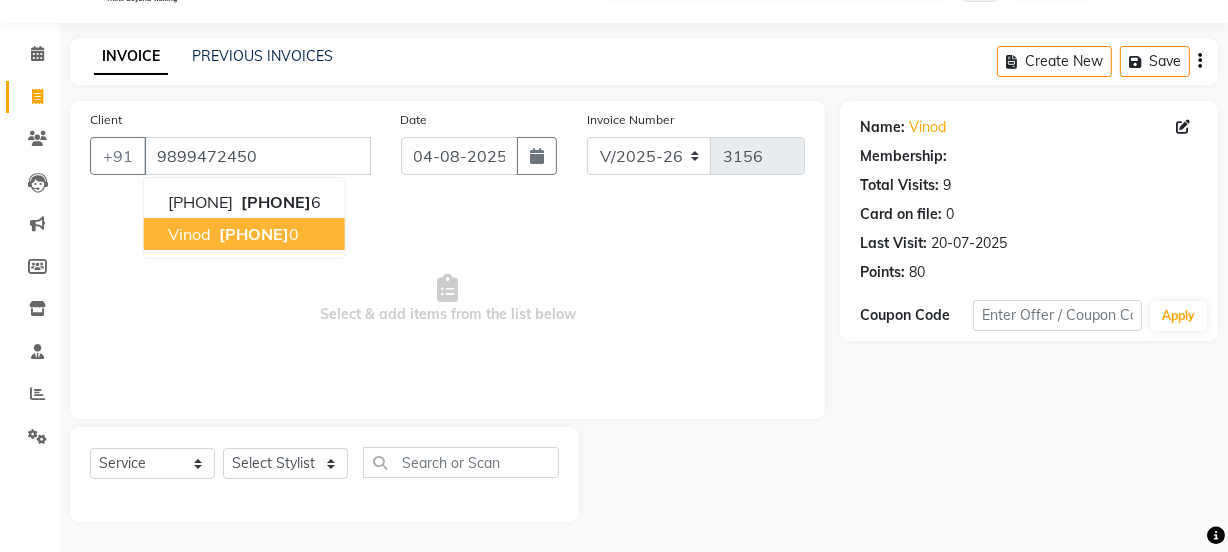 click on "Name  : [FIRST] [PHONE] [NUMBER]" at bounding box center [244, 234] 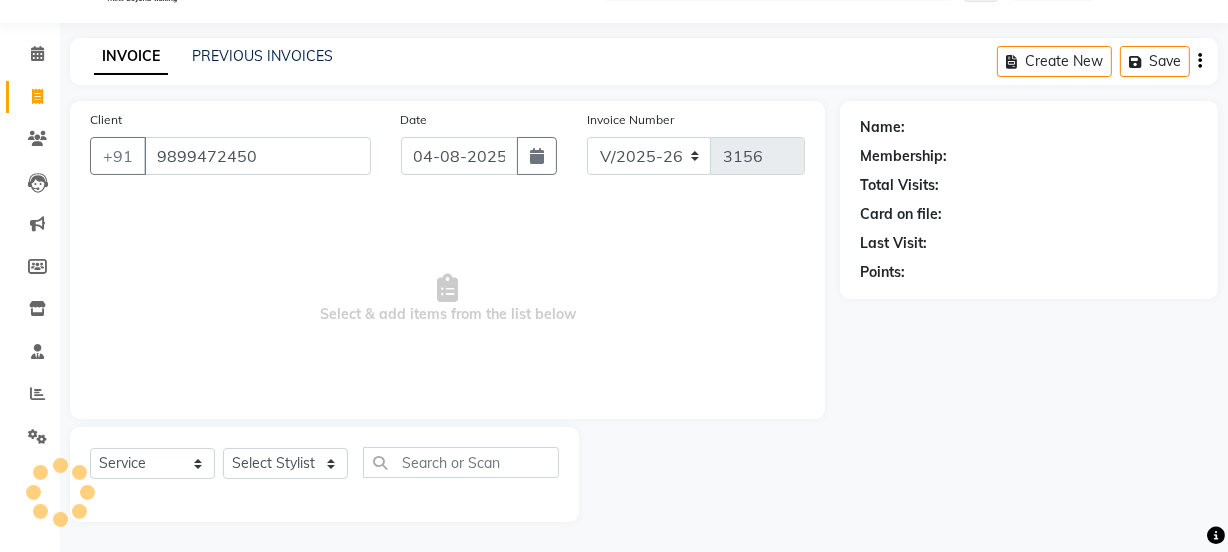 select on "1: Object" 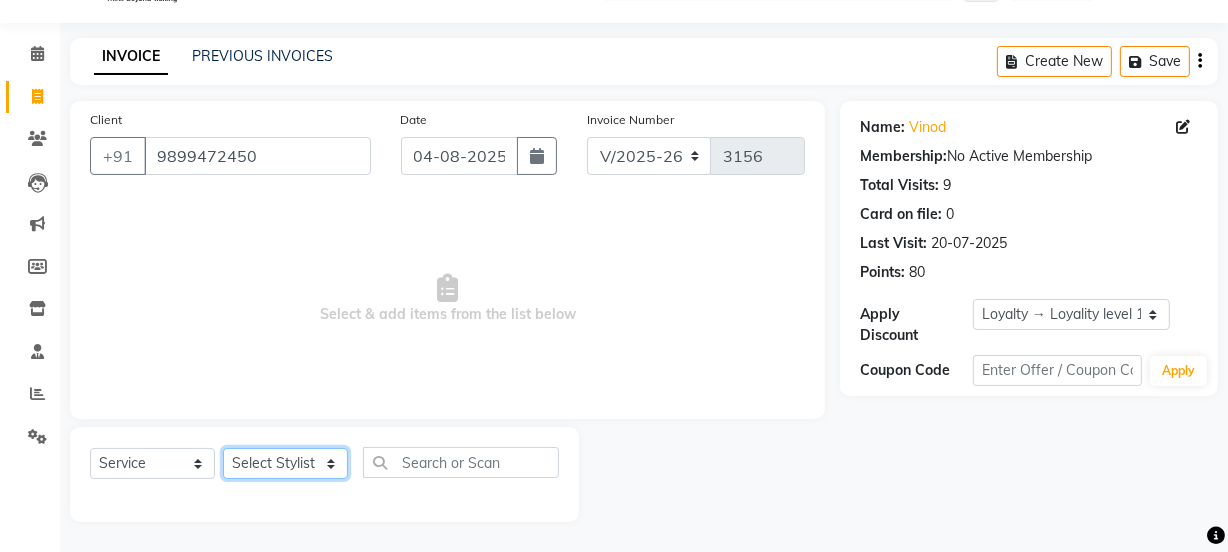 click on "Select Stylist Jyoti kaif Manager Pooja Prachi Raman Raman 2 Reception RIHAN Sameer Shivam simo SUNNY yogita" 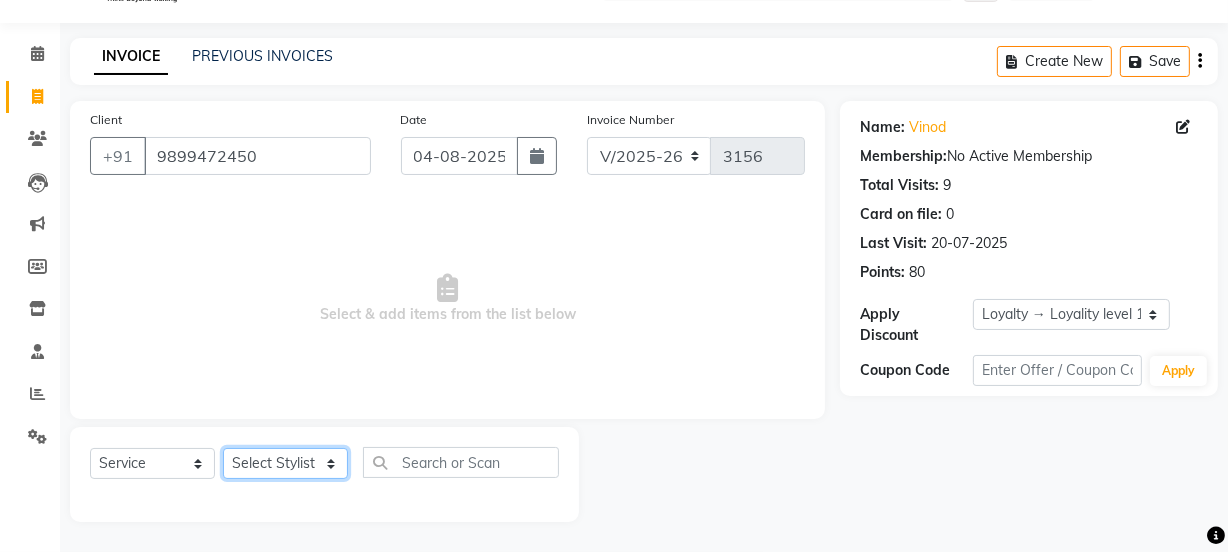 select on "[NUMBER]" 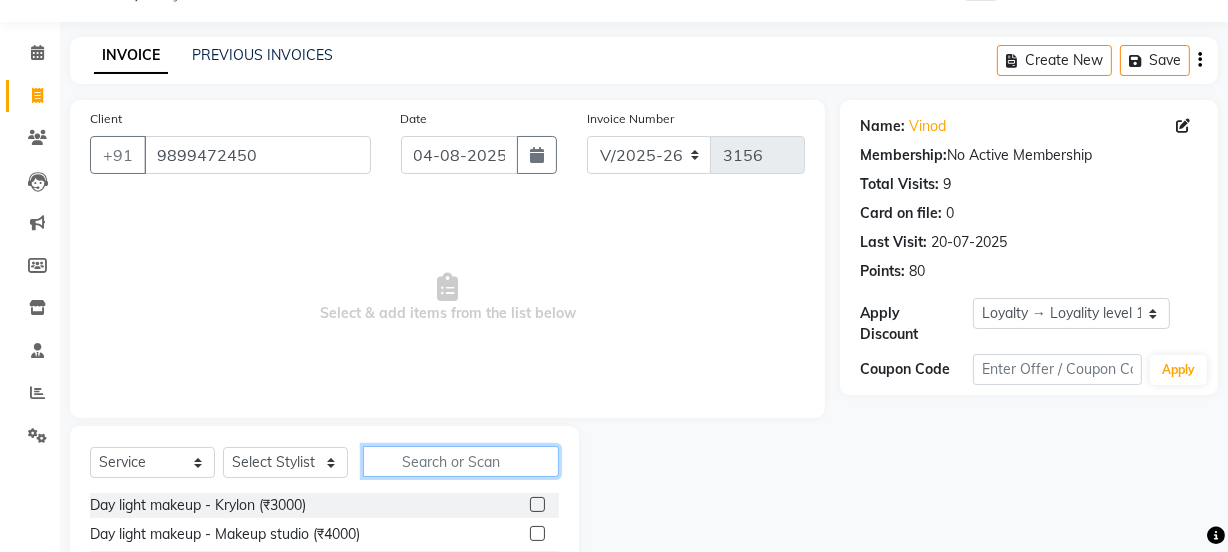 click 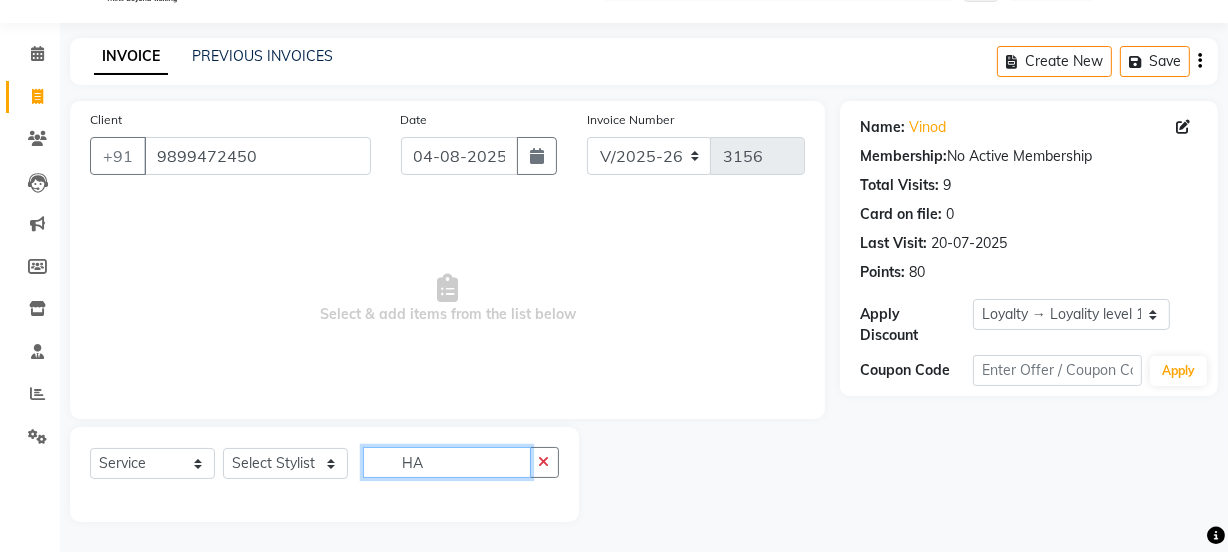 type on "H" 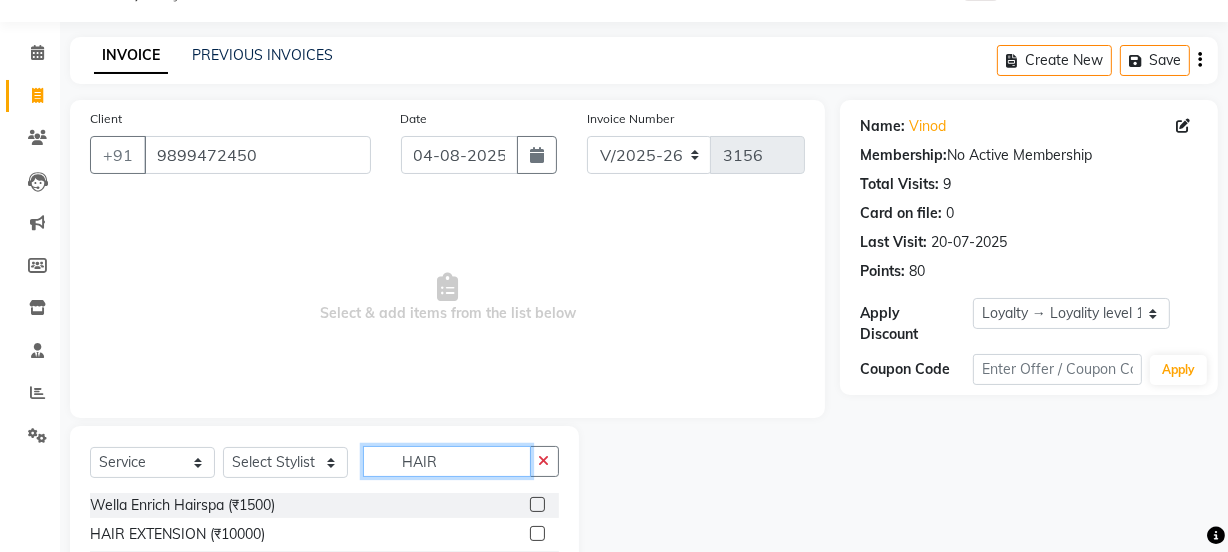 scroll, scrollTop: 250, scrollLeft: 0, axis: vertical 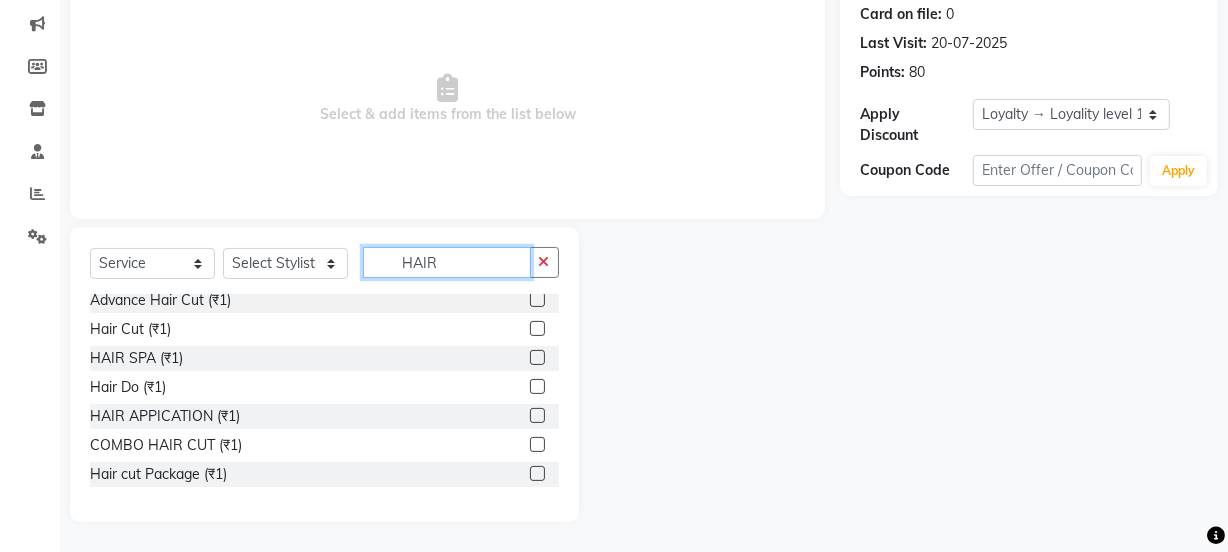 type on "HAIR" 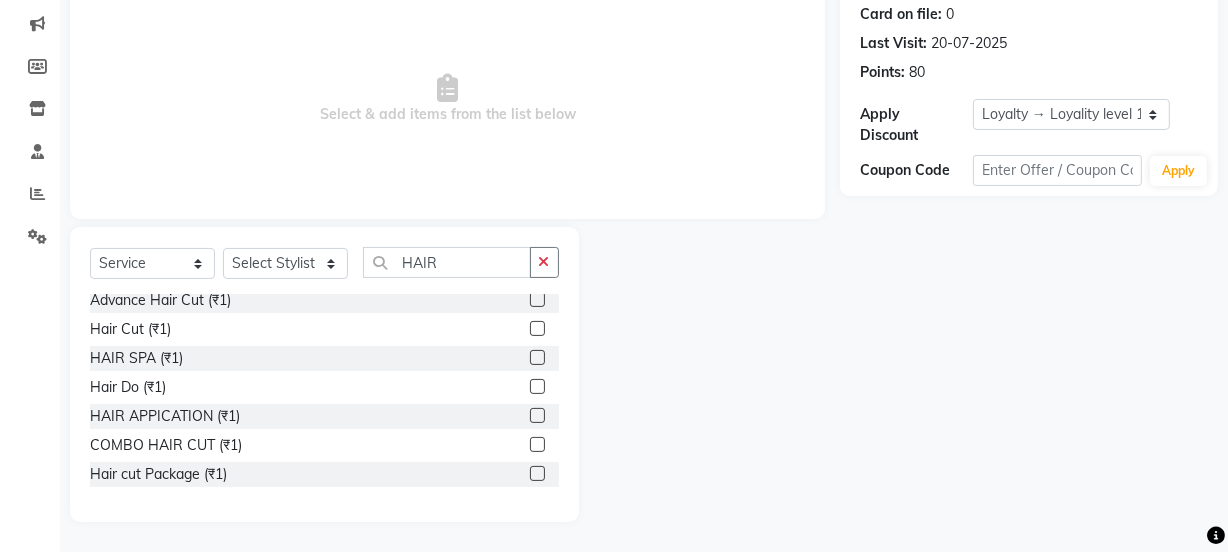 click 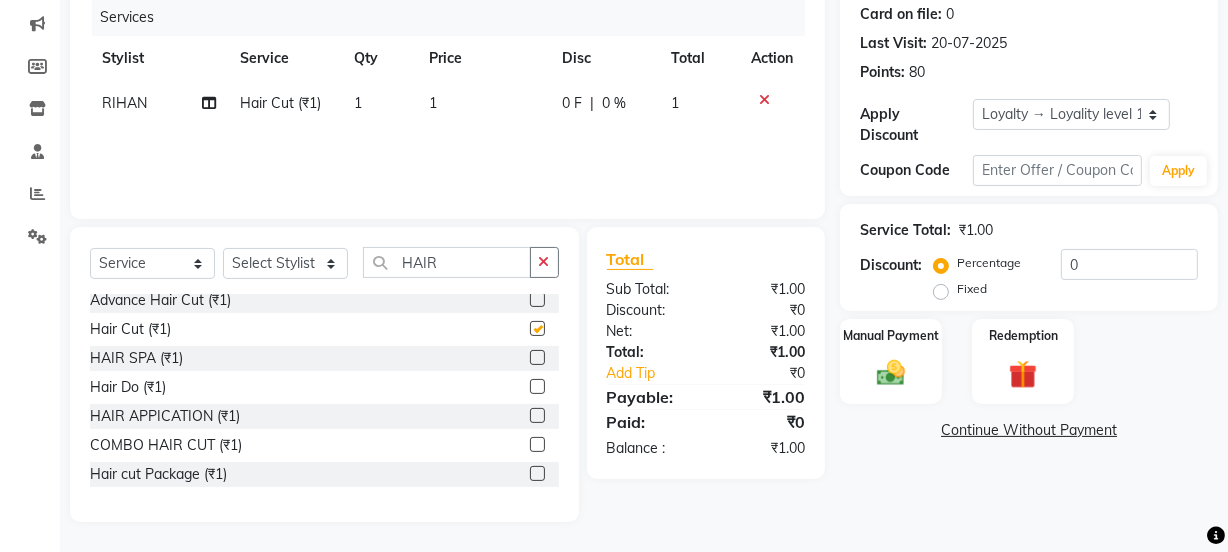 checkbox on "false" 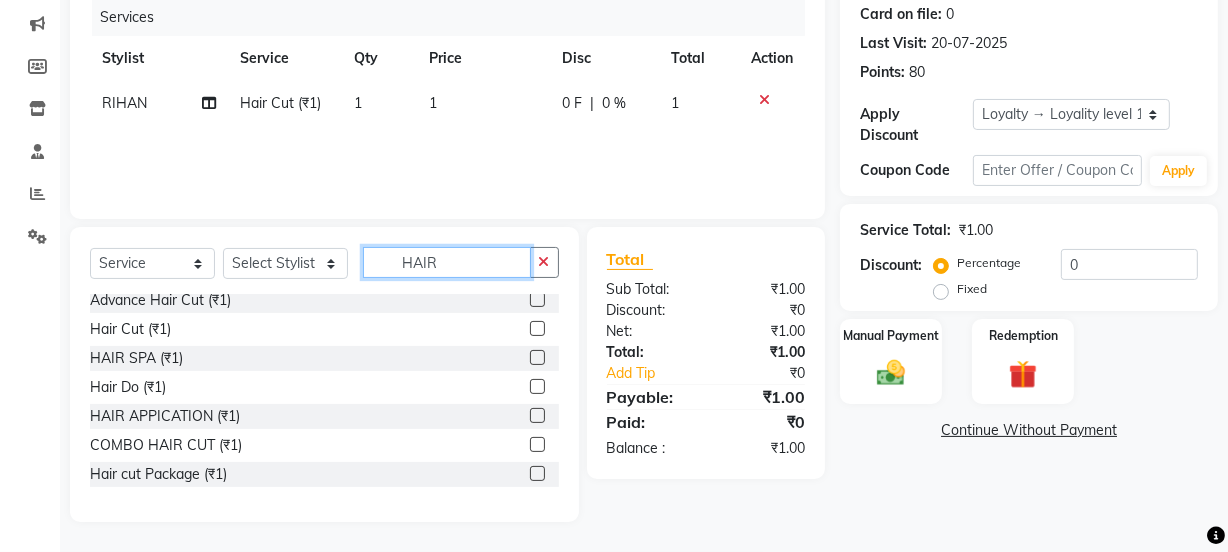 click on "HAIR" 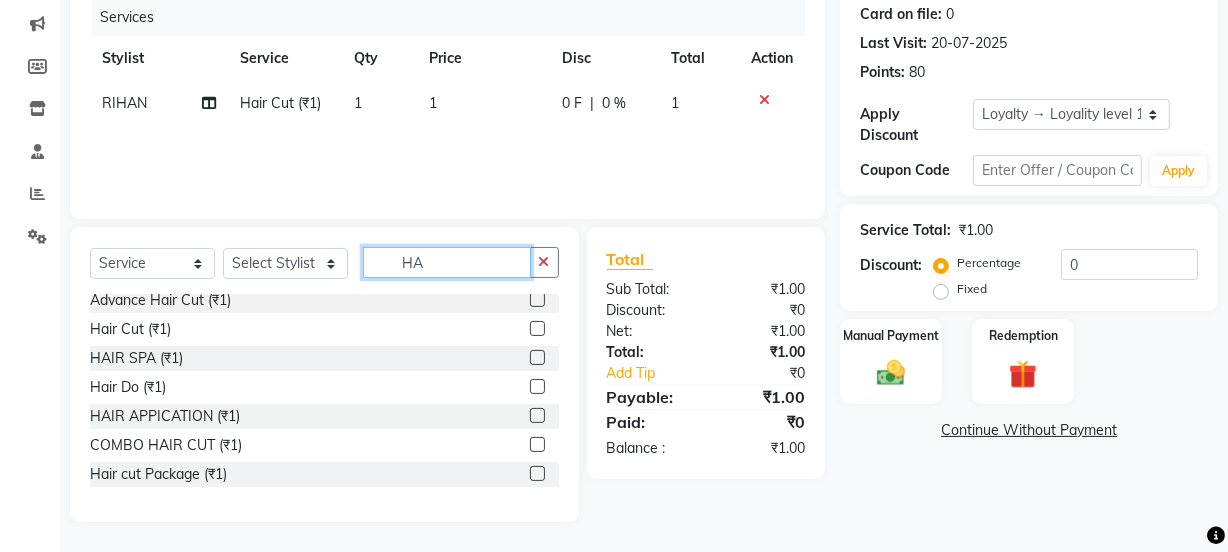 type on "H" 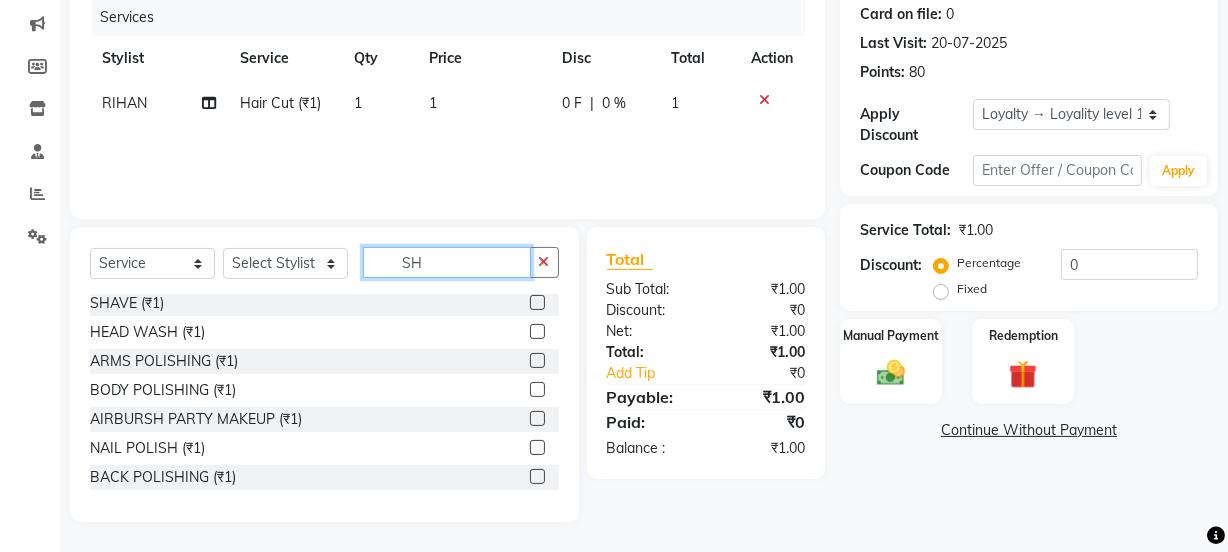 scroll, scrollTop: 350, scrollLeft: 0, axis: vertical 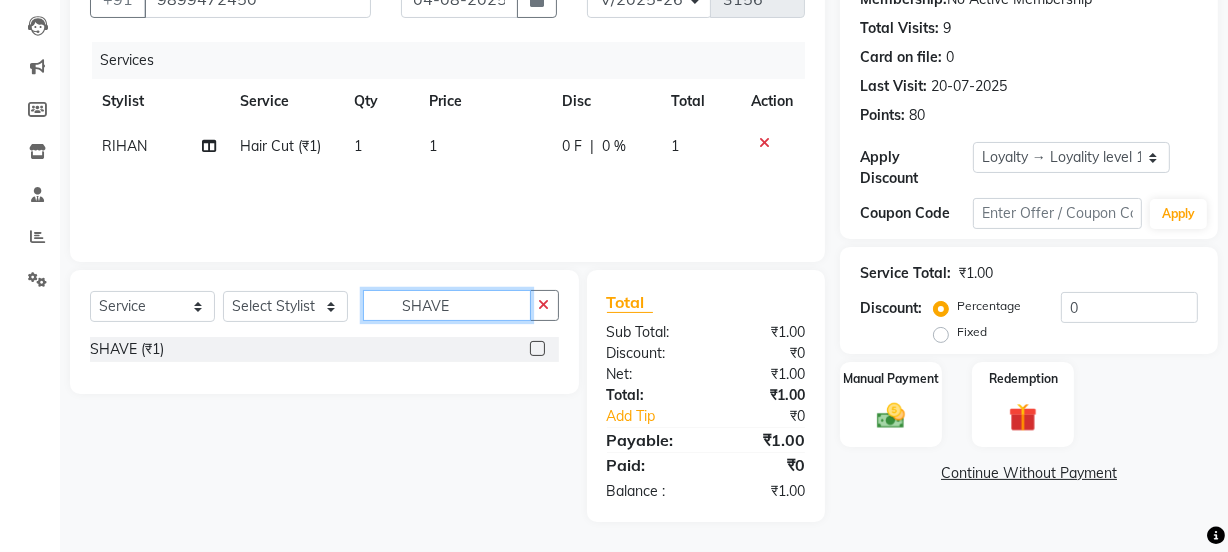 type on "SHAVE" 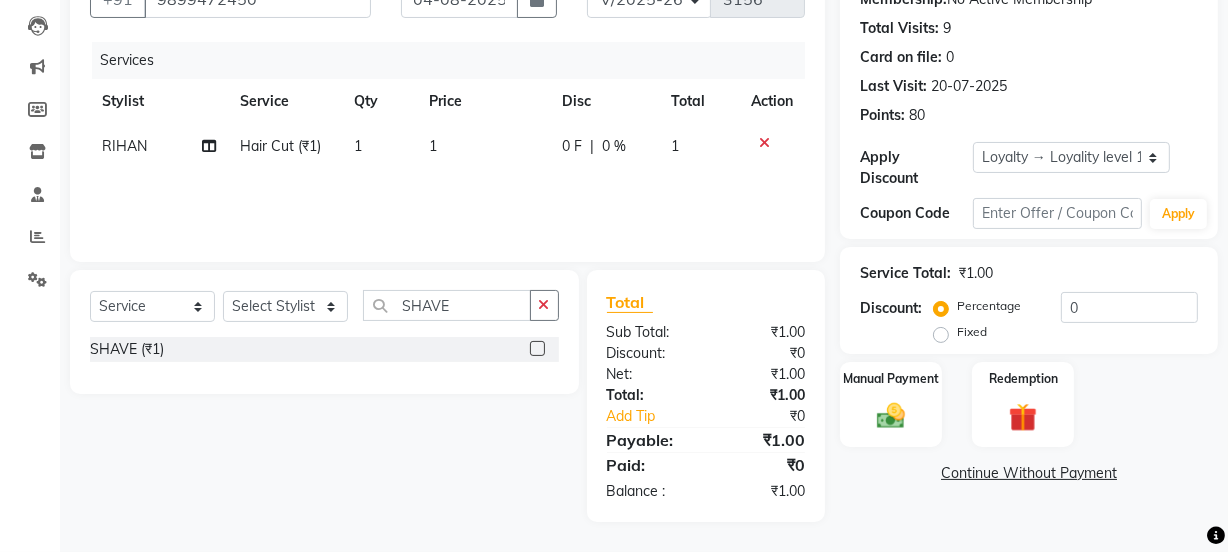 click 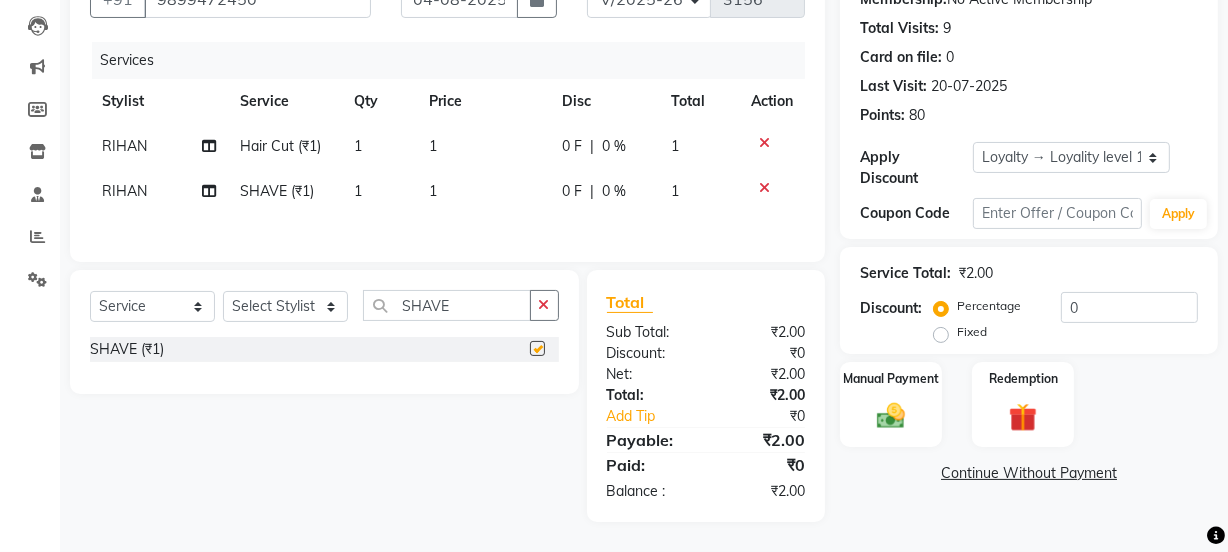checkbox on "false" 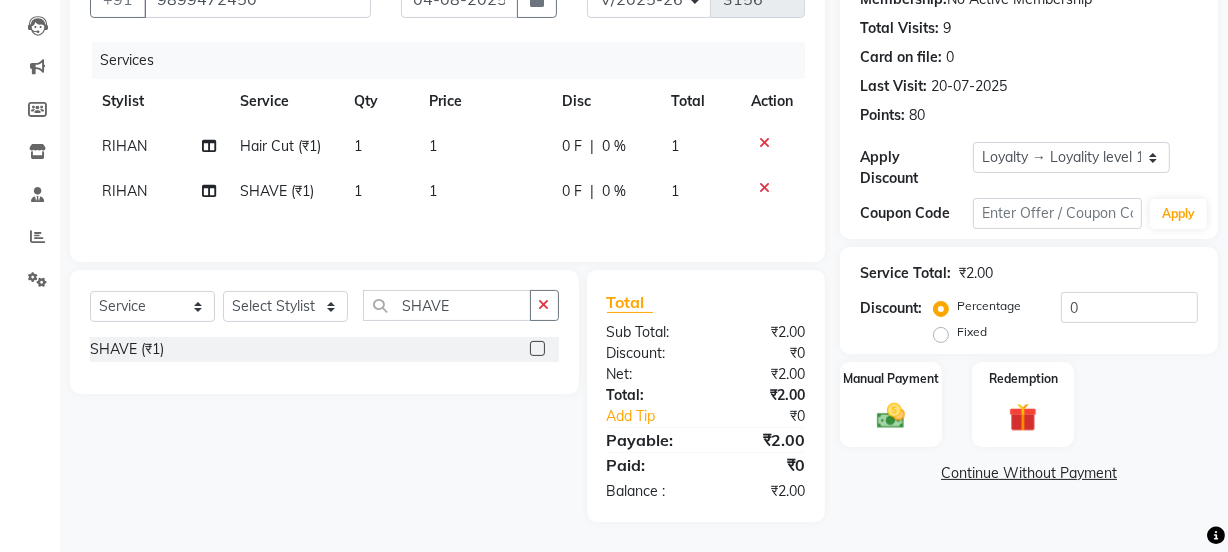 click on "1" 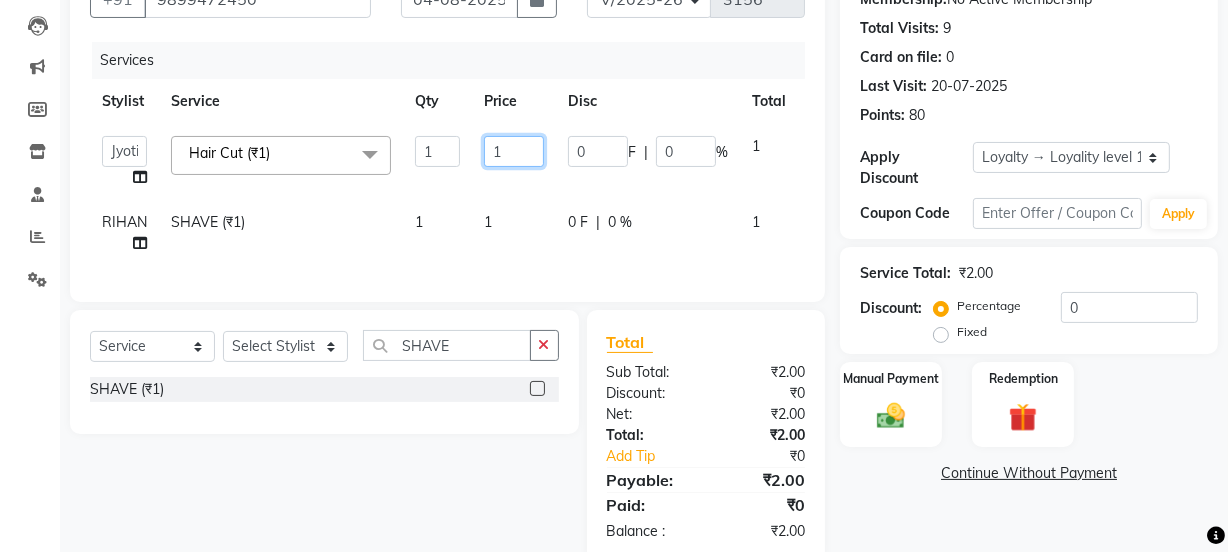 click on "1" 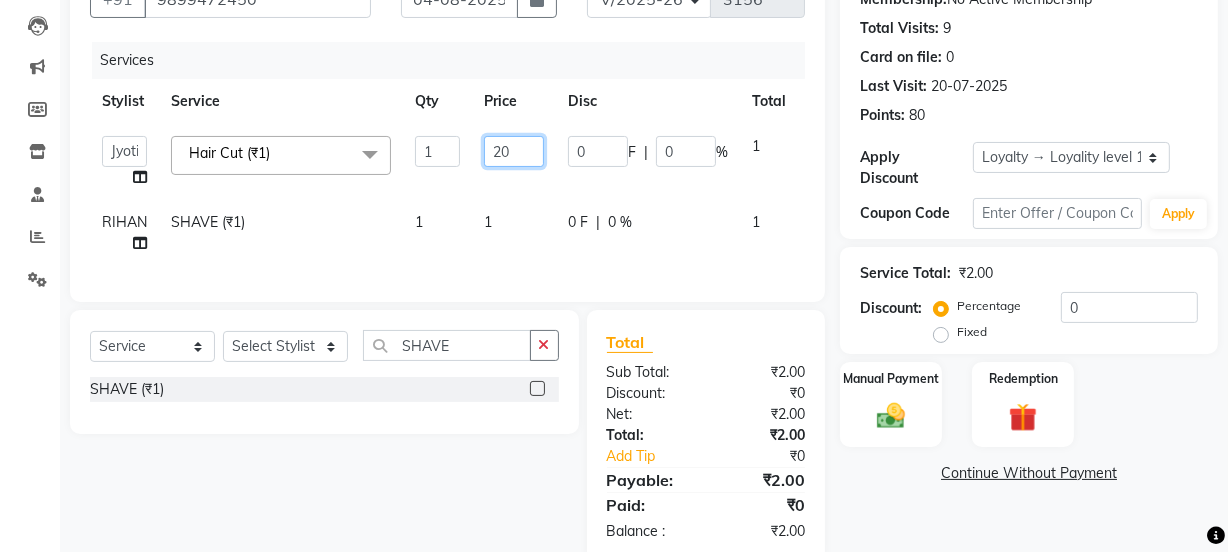 type on "200" 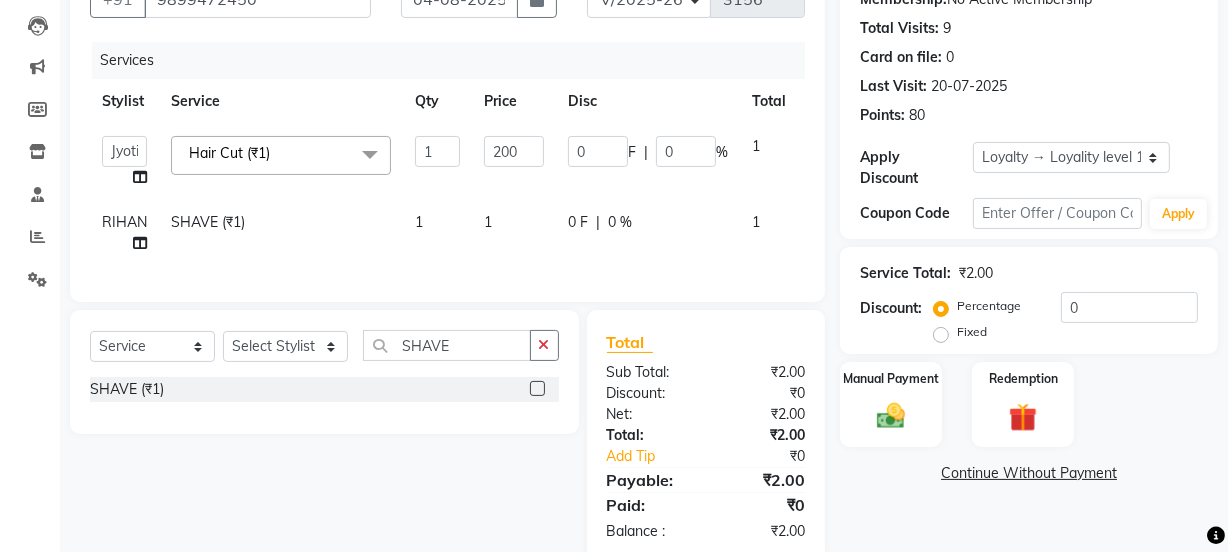 click on "Services Stylist Service Qty Price Disc Total Action  [FIRST]   [FIRST]   Manager   [FIRST]   [FIRST]   [FIRST]   [FIRST]   2   Reception   [FIRST]   [FIRST]   [FIRST]   [FIRST]   [FIRST]   [FIRST]   Hair Cut (₹1)  x Day light makeup  - Krylon (₹3000) Day light makeup  - Makeup studio (₹4000) Day light makeup  - Air brush (₹5000) Frount trimming (₹200) NANO (₹6000) Schwarzkopf root touch (₹1200) Full Arms Bleach (₹500) Bubble gum pedicure (₹1200) Wella bleach (₹700) FACE SCRUB (₹200) EYELESH (₹500) KANPEKI (₹3000) TANINO BOTOX (₹7000) BUBBLE GUM MANICURE (₹1500) TMT MASK (₹8001) MOROCCO SEREM (₹1800) LOREAL GLOBLE COLOUR (₹3000) BACK RICA WAX (₹600) NAIL CUT (₹100) PROTIN SPA G (₹1500) FOOT MASSAGE (₹300) STOMACH WAX (₹200) BACK TRIMMING (₹150) TWACHA FACIAL (₹1500) MACADAMIA SPA (₹3000) FULL BODY TRIMMING (₹100) THREADING MALE (₹100) BLUETOX (₹6000) lower lips (₹30) NOSE WAX (₹50) CHIN WAX (₹50) UNDER ARMS TRIMMING (₹50) ELBOWS (₹100) MENHDI APPLICATION (₹300) 1" 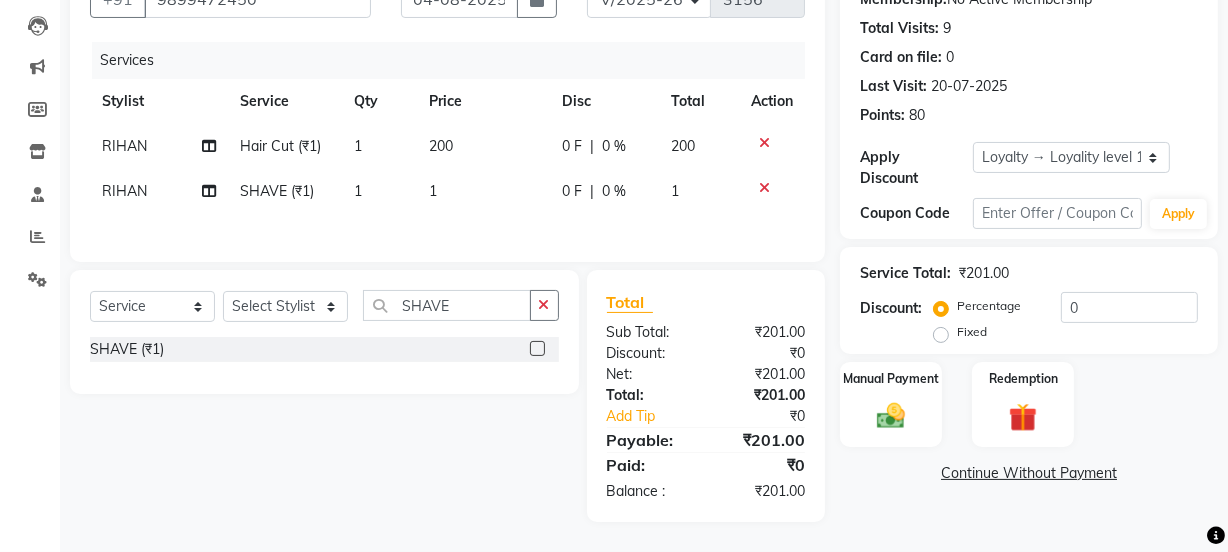 click on "1" 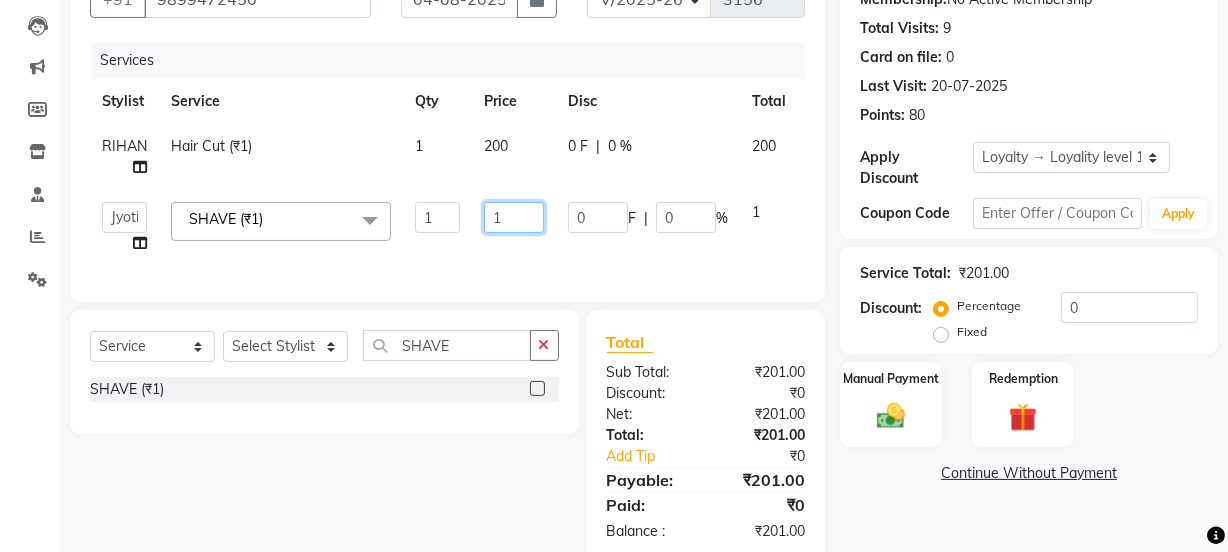 click on "1" 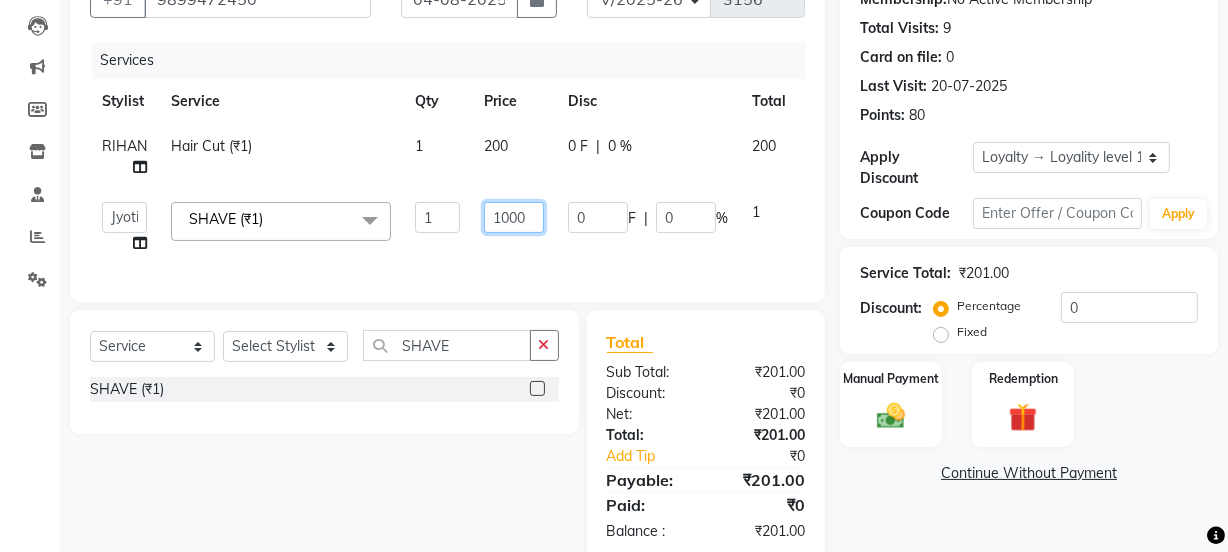 type on "100" 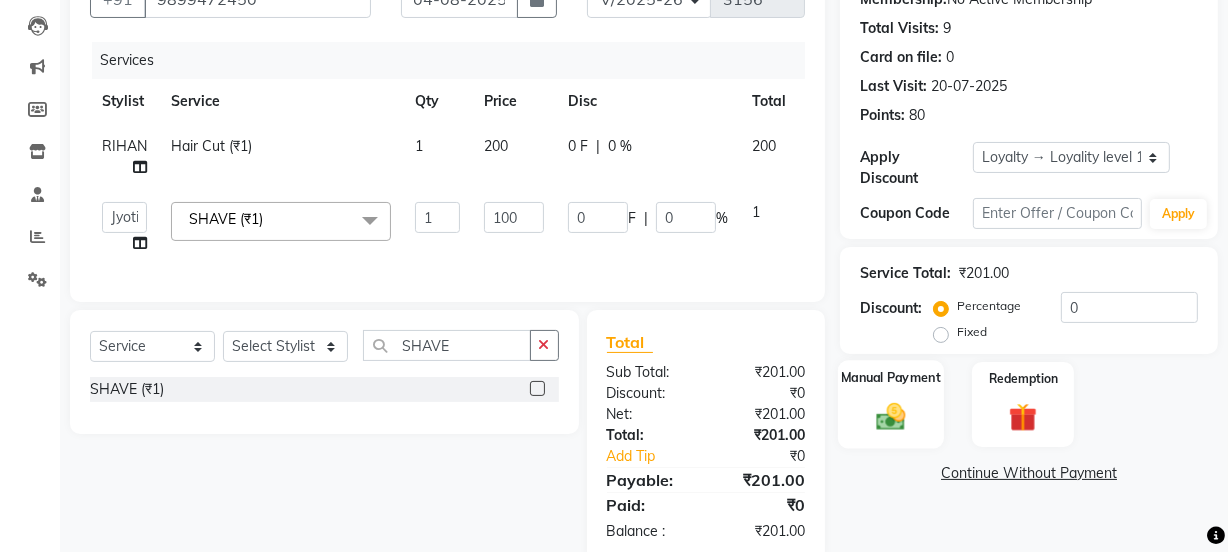 click on "Manual Payment" 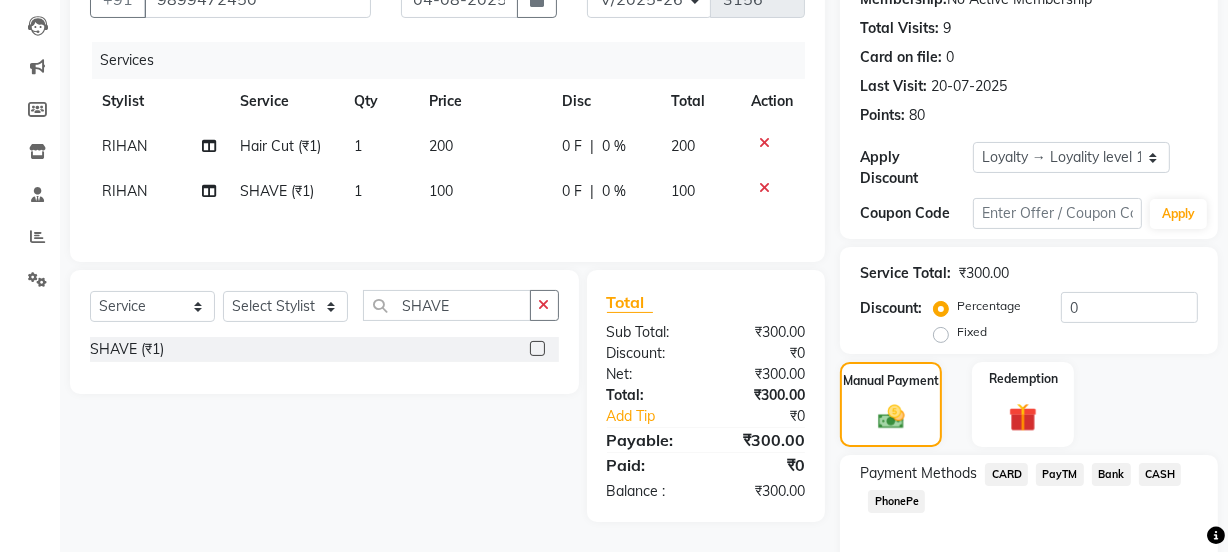 click on "PayTM" 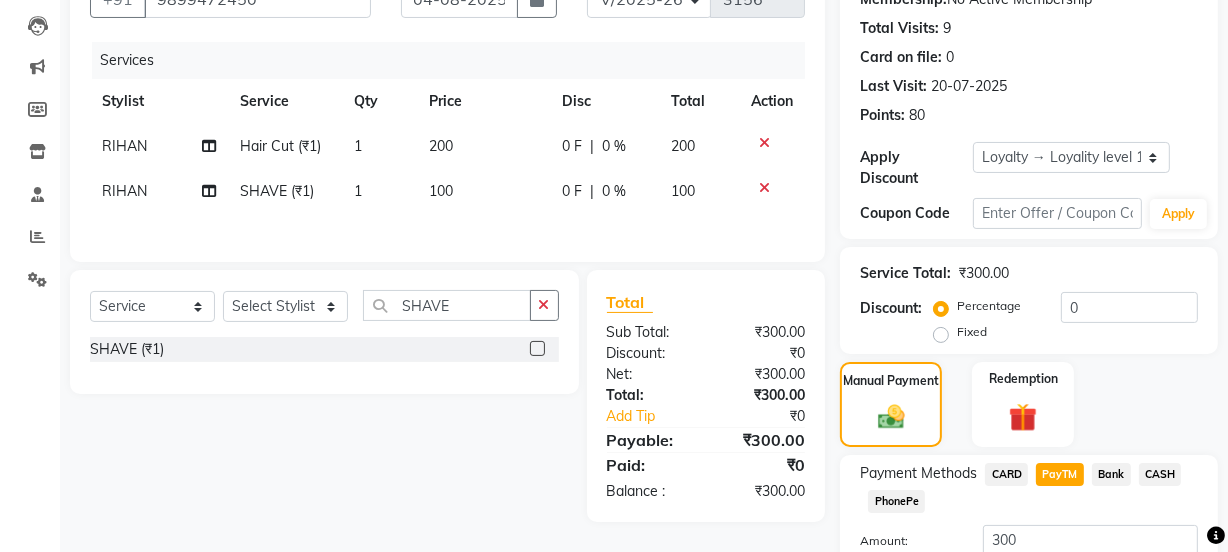 scroll, scrollTop: 356, scrollLeft: 0, axis: vertical 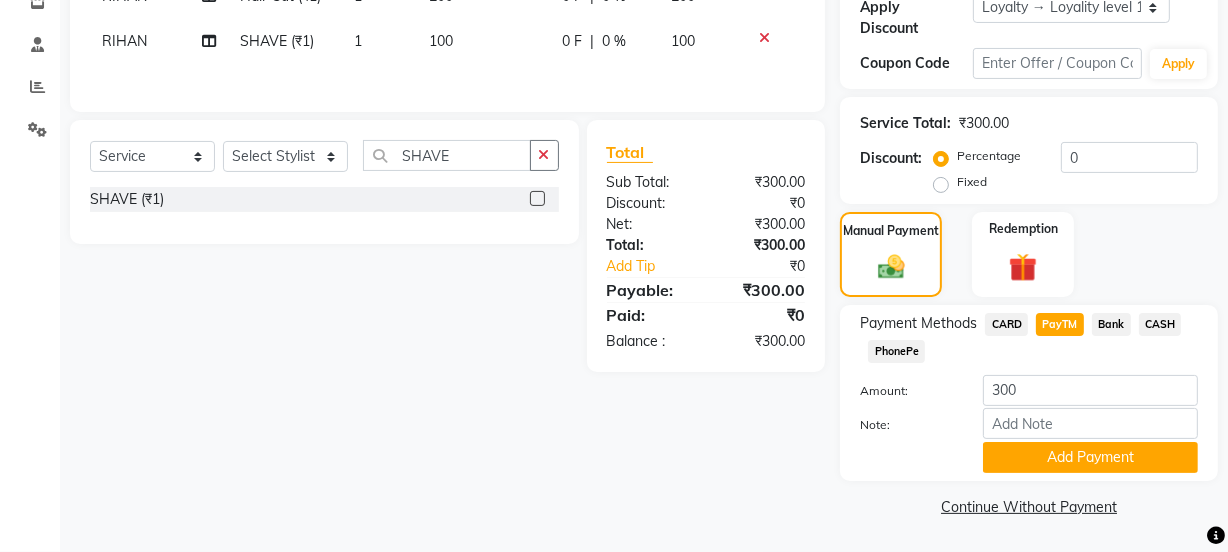 click on "Payment Methods  CARD   PayTM   Bank   CASH   PhonePe  Amount: 300 Note: Add Payment" 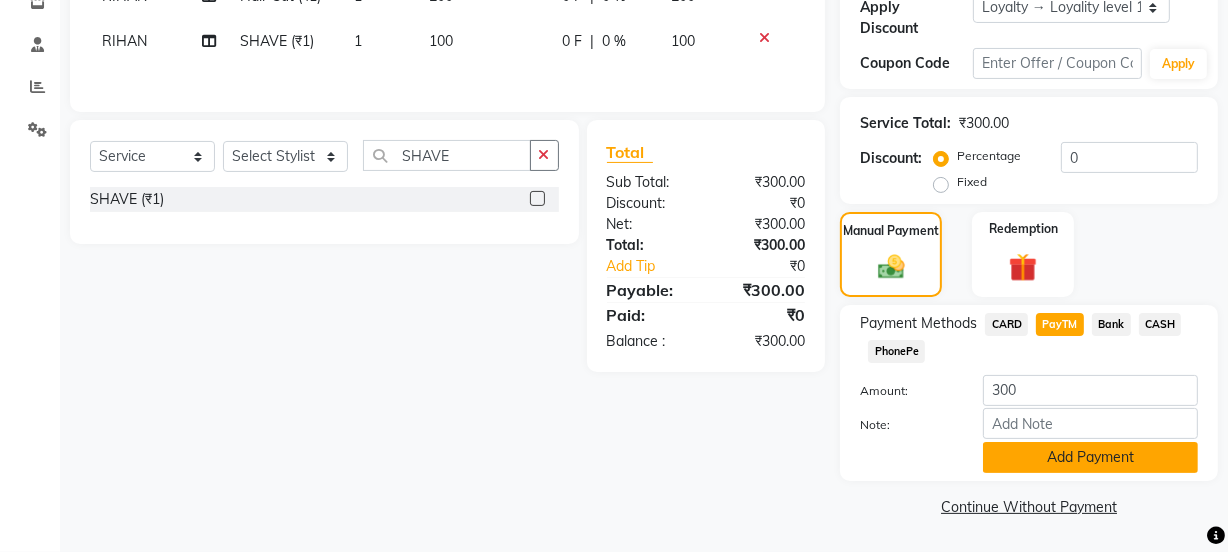 click on "Add Payment" 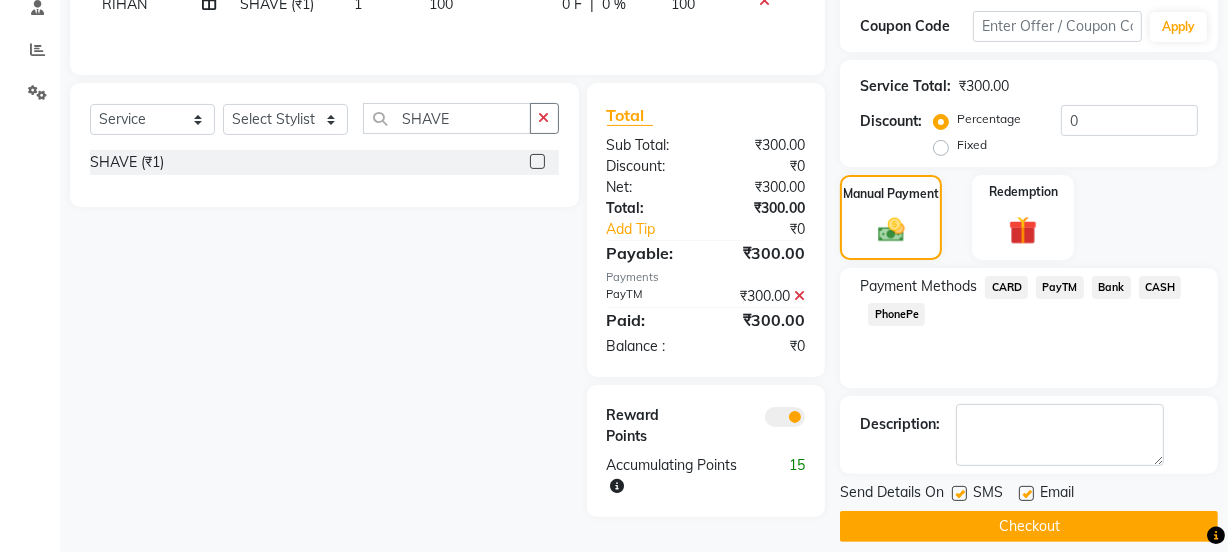 scroll, scrollTop: 412, scrollLeft: 0, axis: vertical 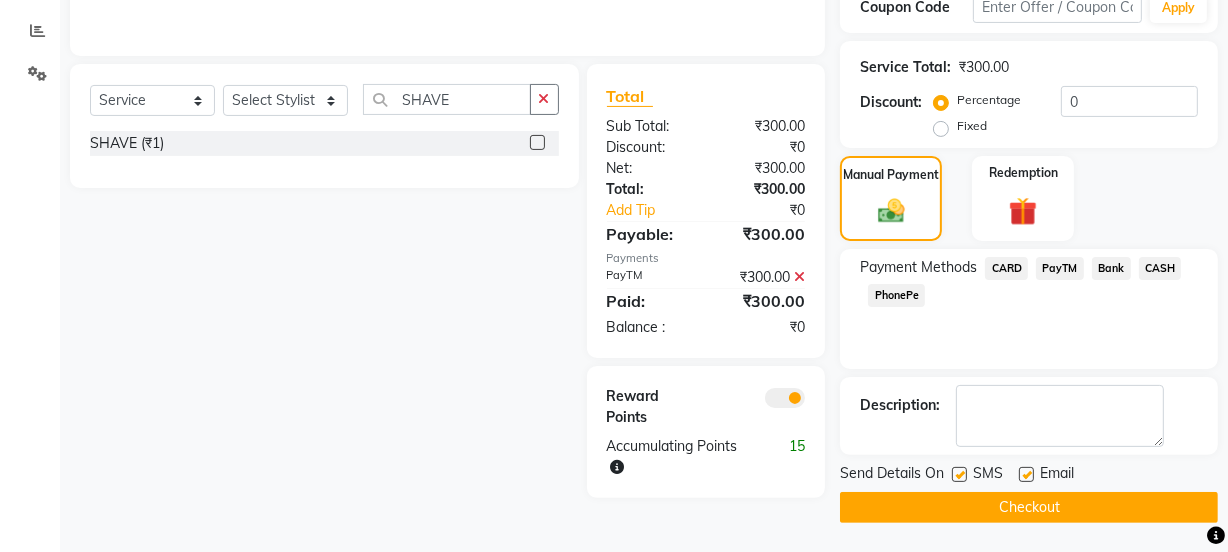 click 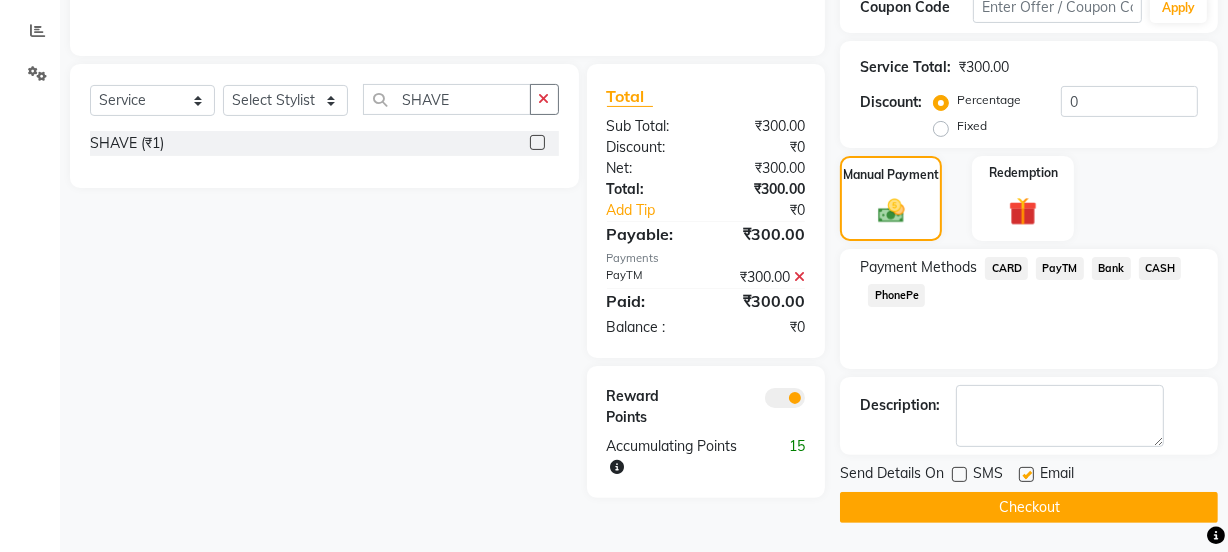 click on "Email" 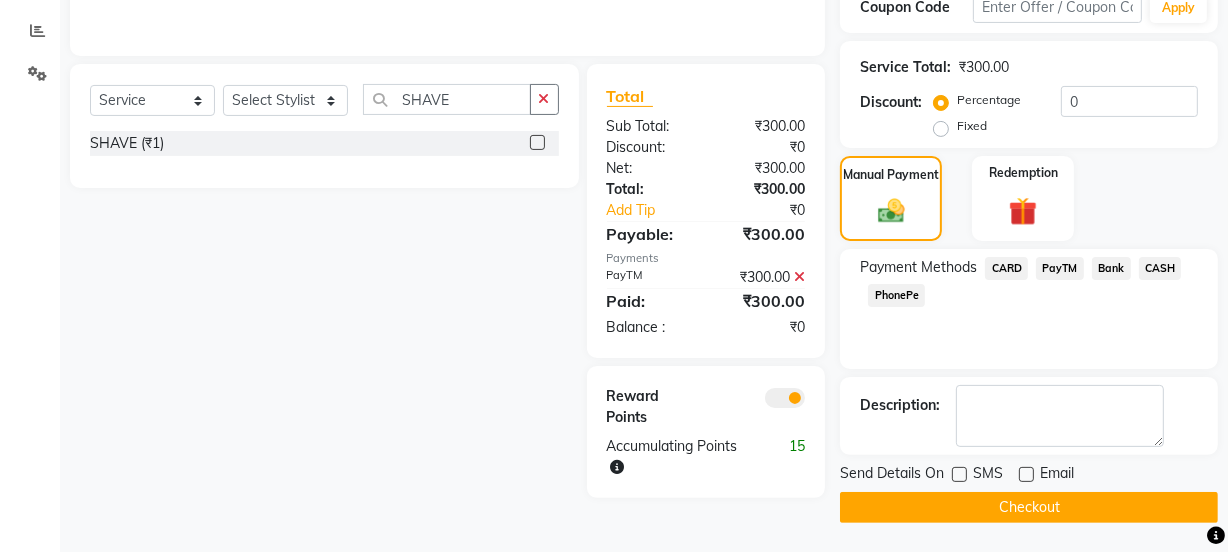 click on "Checkout" 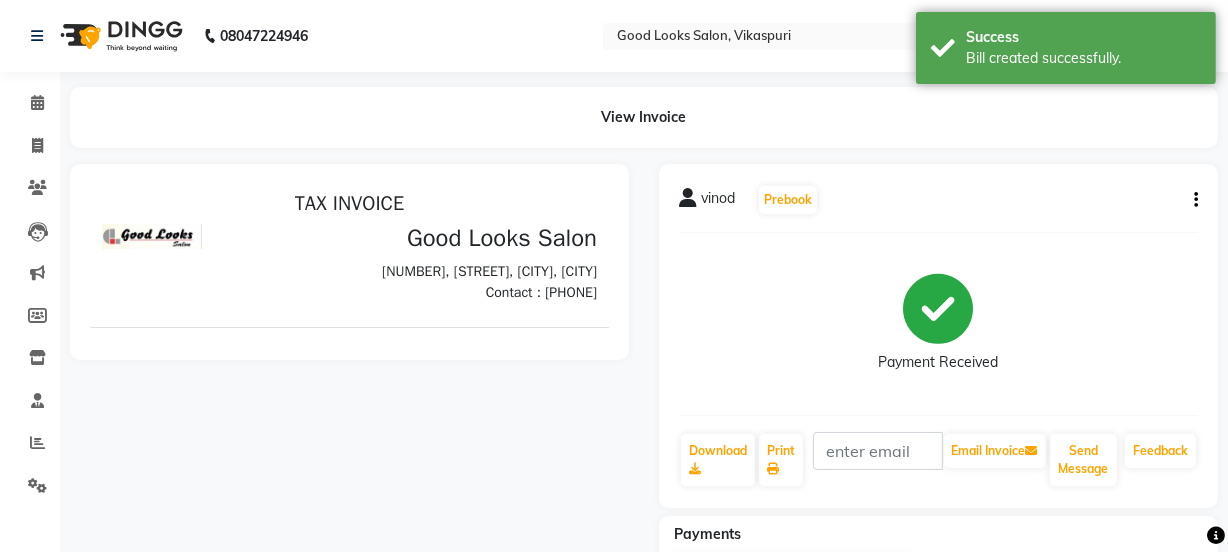 scroll, scrollTop: 0, scrollLeft: 0, axis: both 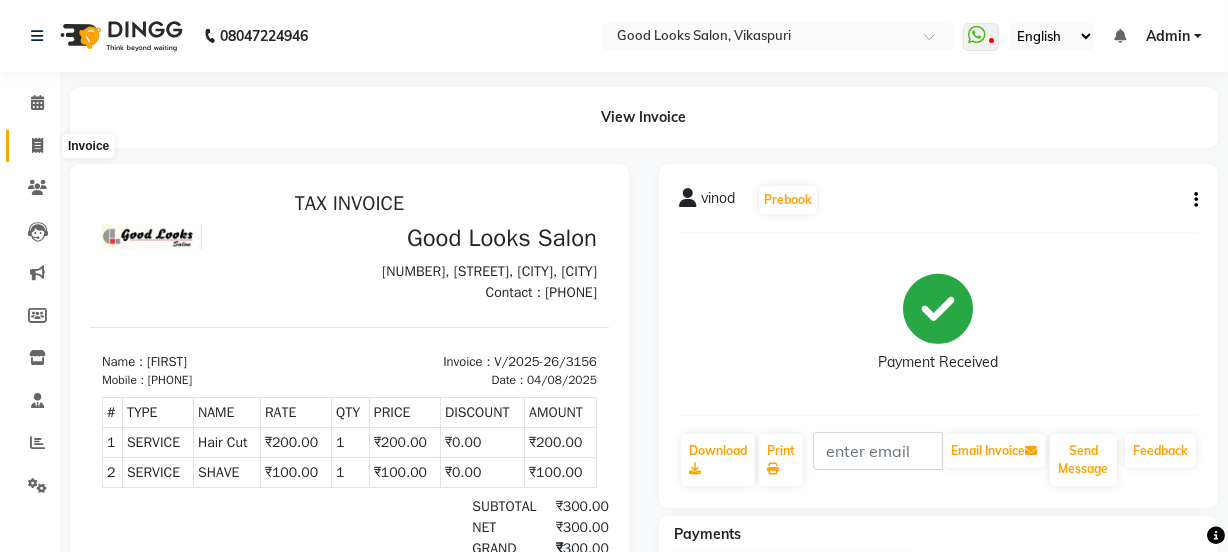 click 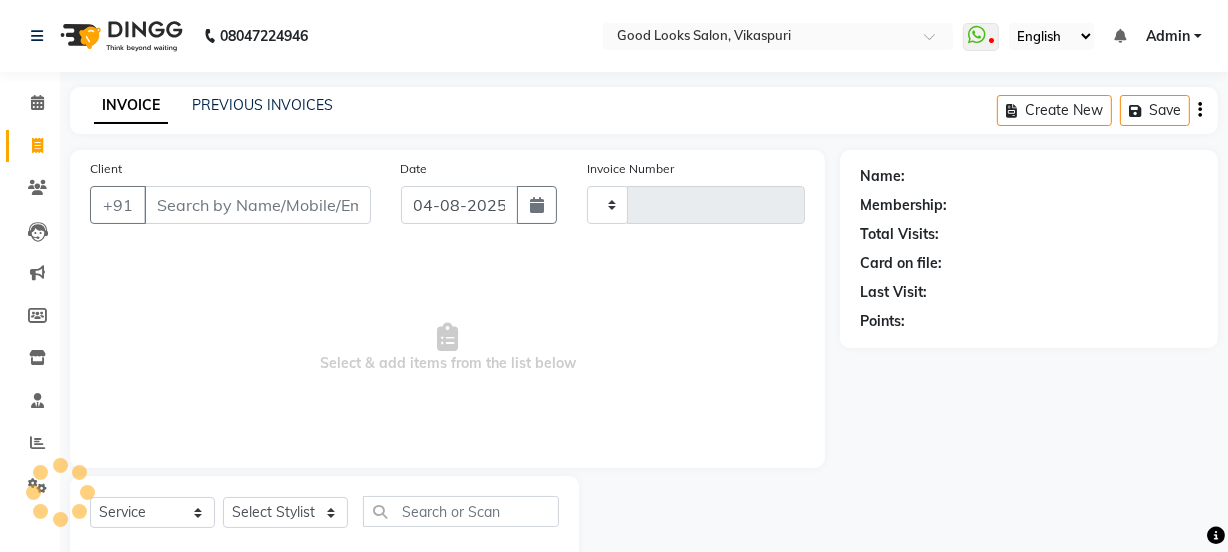 type on "3157" 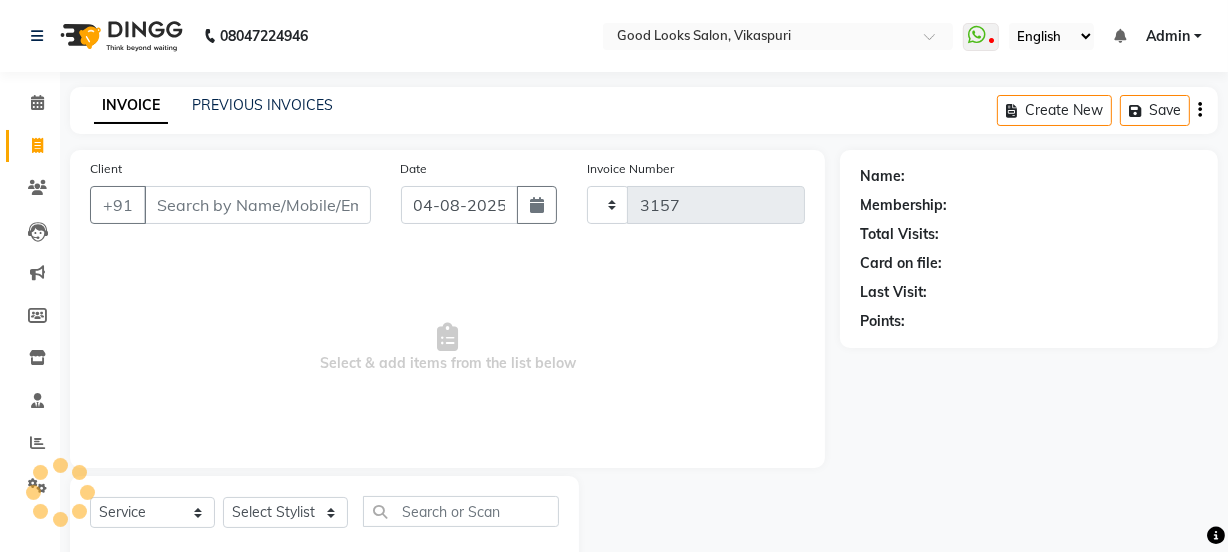 select on "4230" 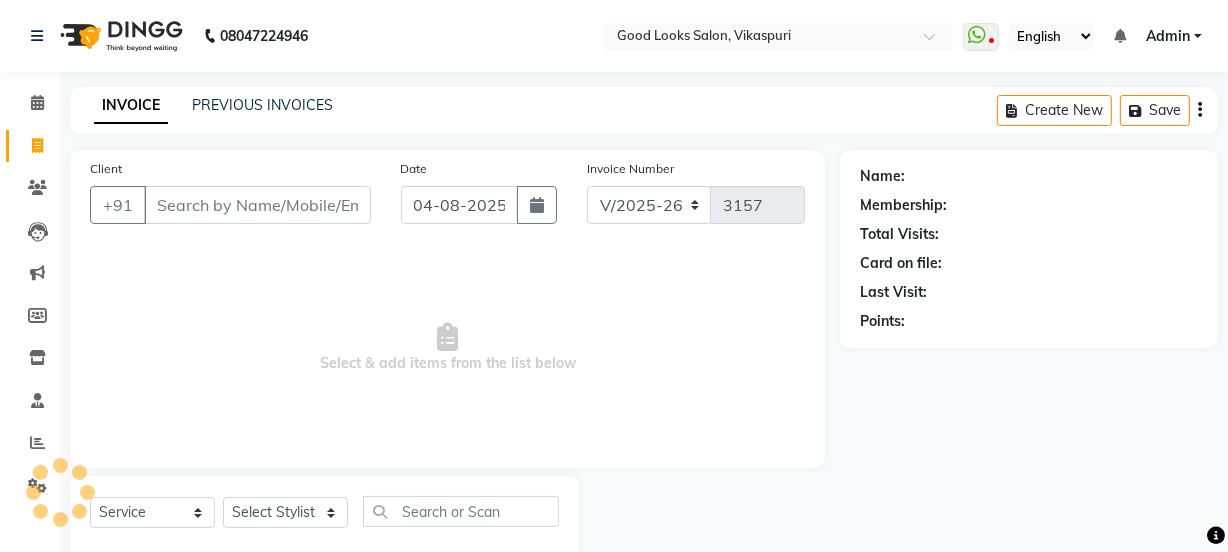 scroll, scrollTop: 50, scrollLeft: 0, axis: vertical 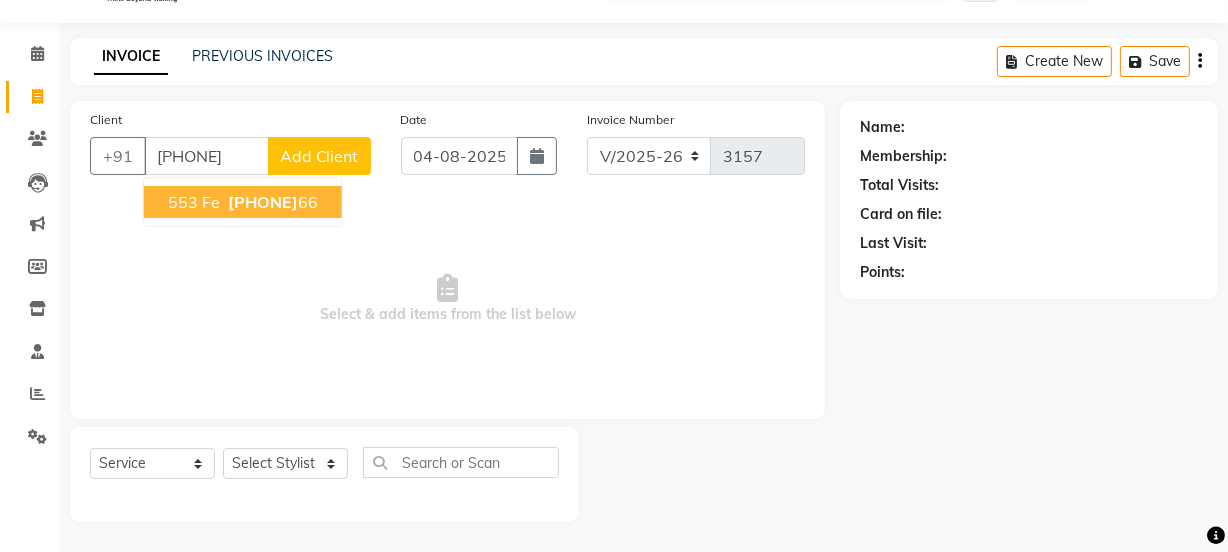 type on "[PHONE]" 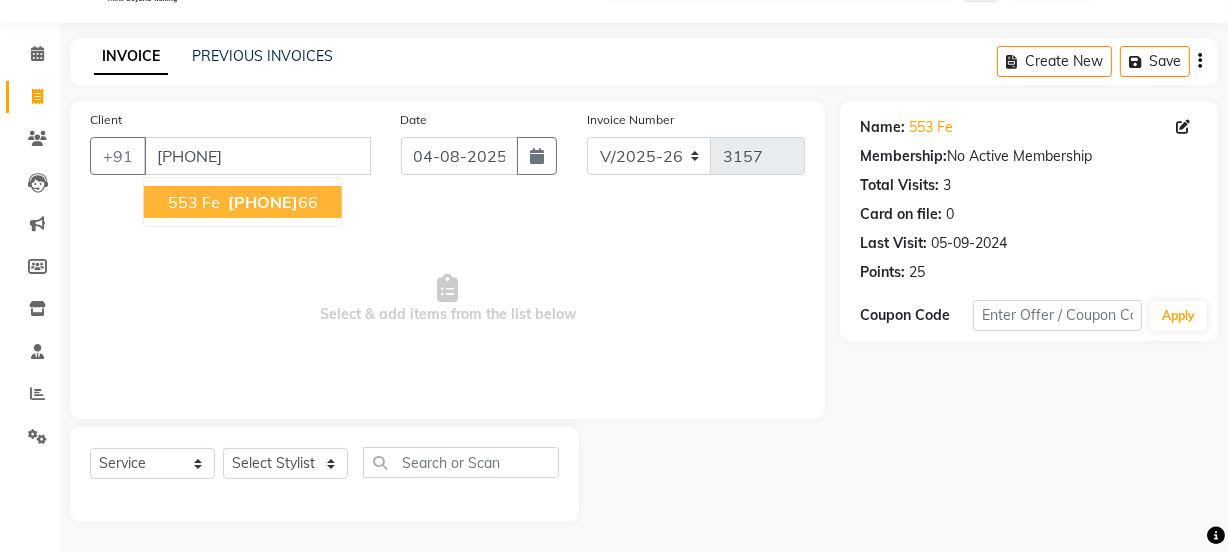 click on "553 Fe" at bounding box center [194, 202] 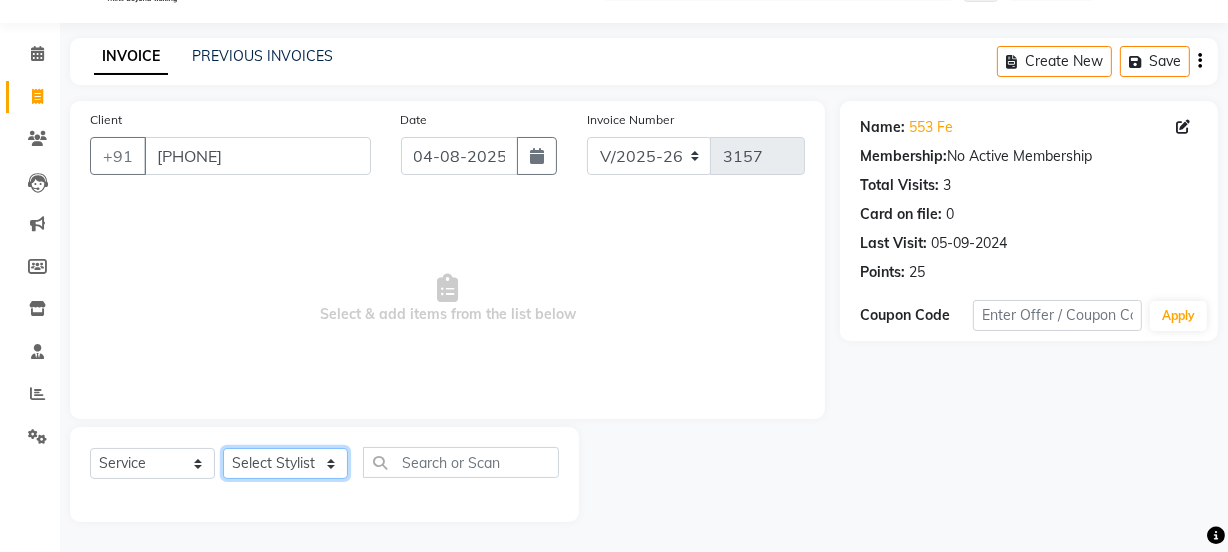 click on "Select Stylist Jyoti kaif Manager Pooja Prachi Raman Raman 2 Reception RIHAN Sameer Shivam simo SUNNY yogita" 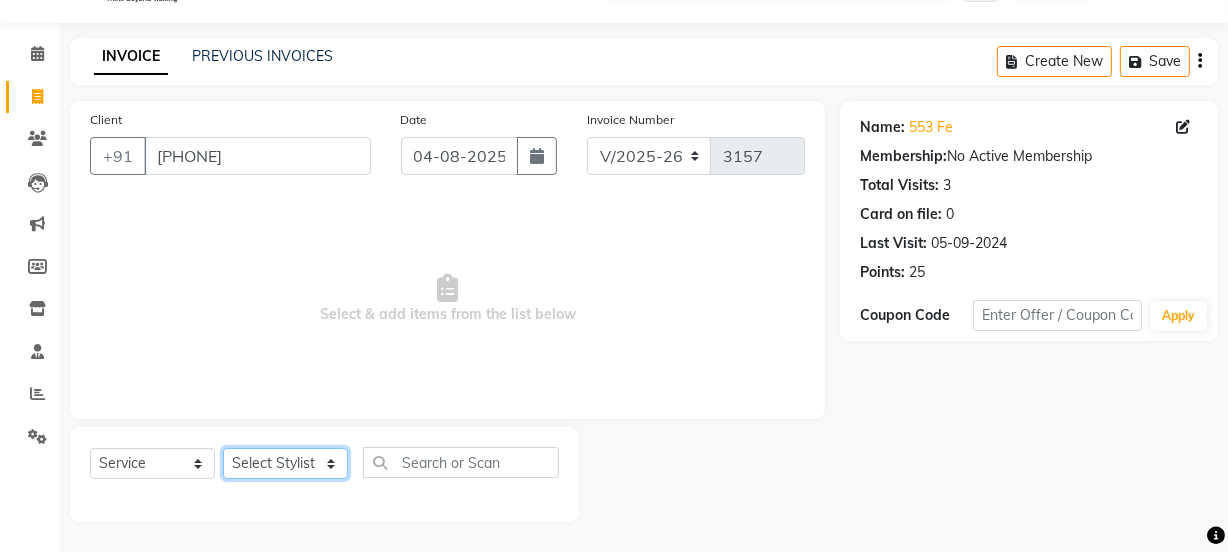 select on "70835" 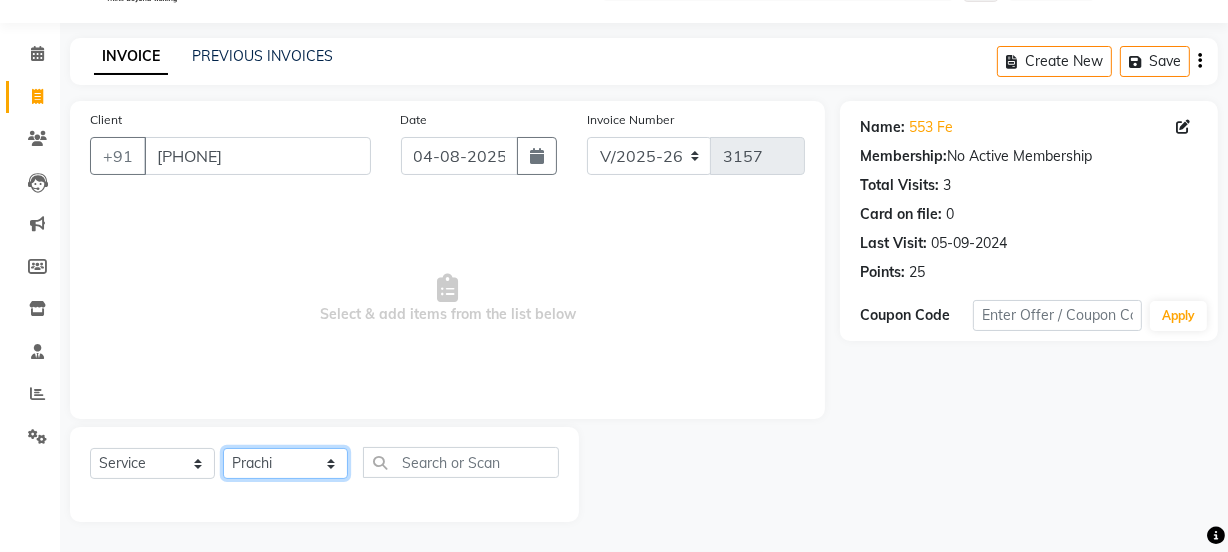 click on "Select Stylist Jyoti kaif Manager Pooja Prachi Raman Raman 2 Reception RIHAN Sameer Shivam simo SUNNY yogita" 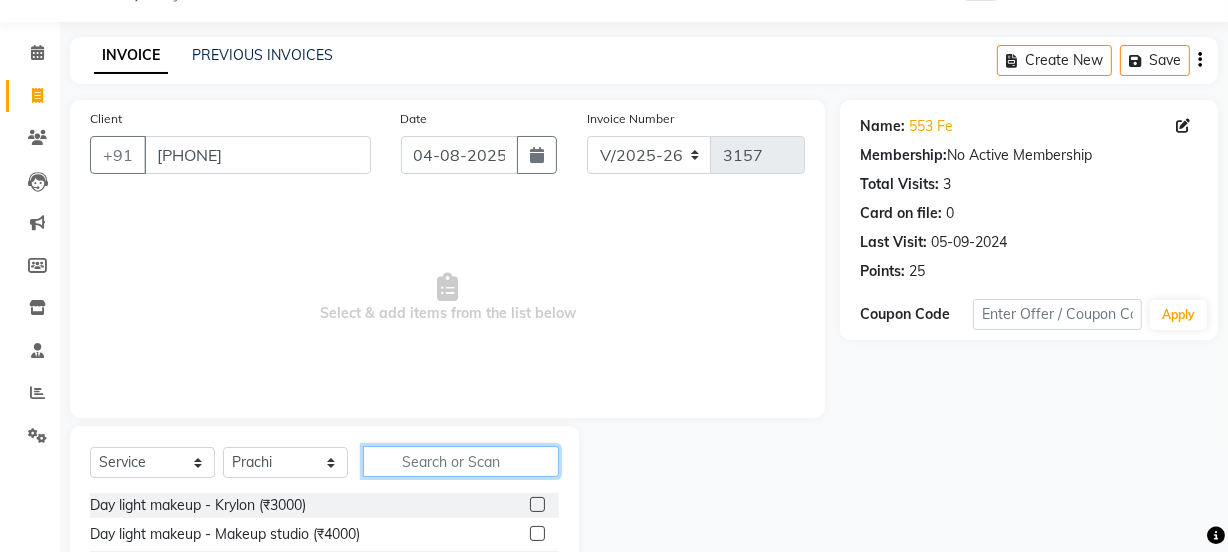 click 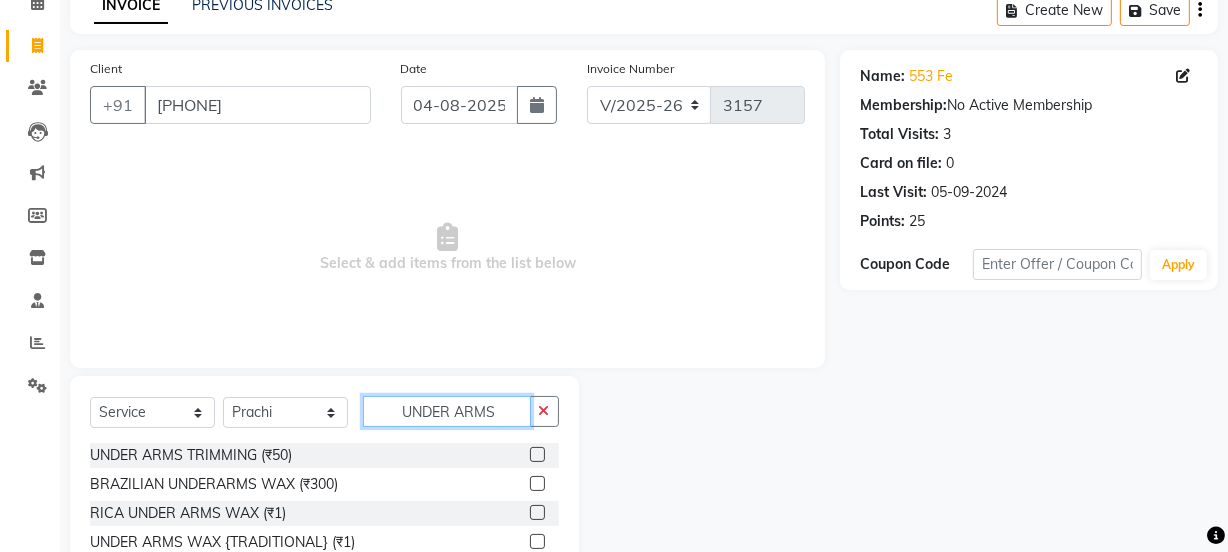 scroll, scrollTop: 223, scrollLeft: 0, axis: vertical 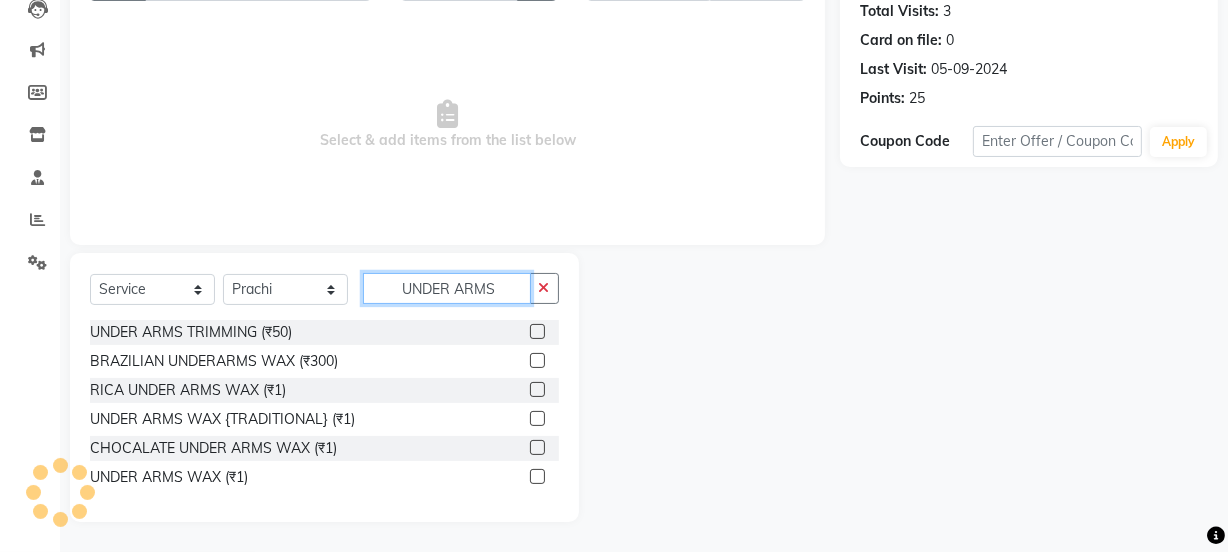 type on "UNDER ARMS" 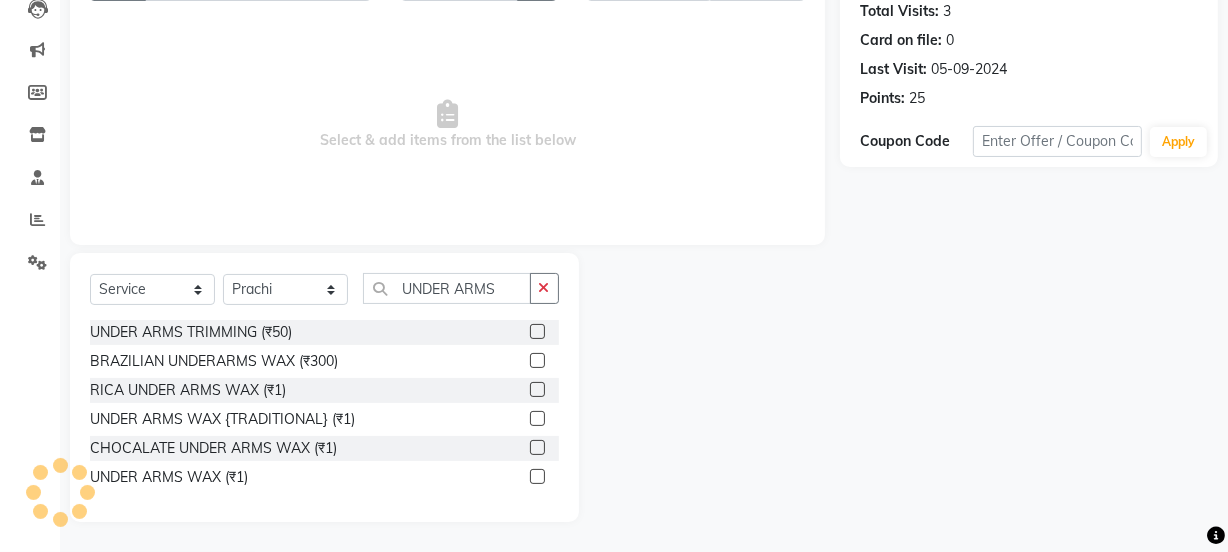 click 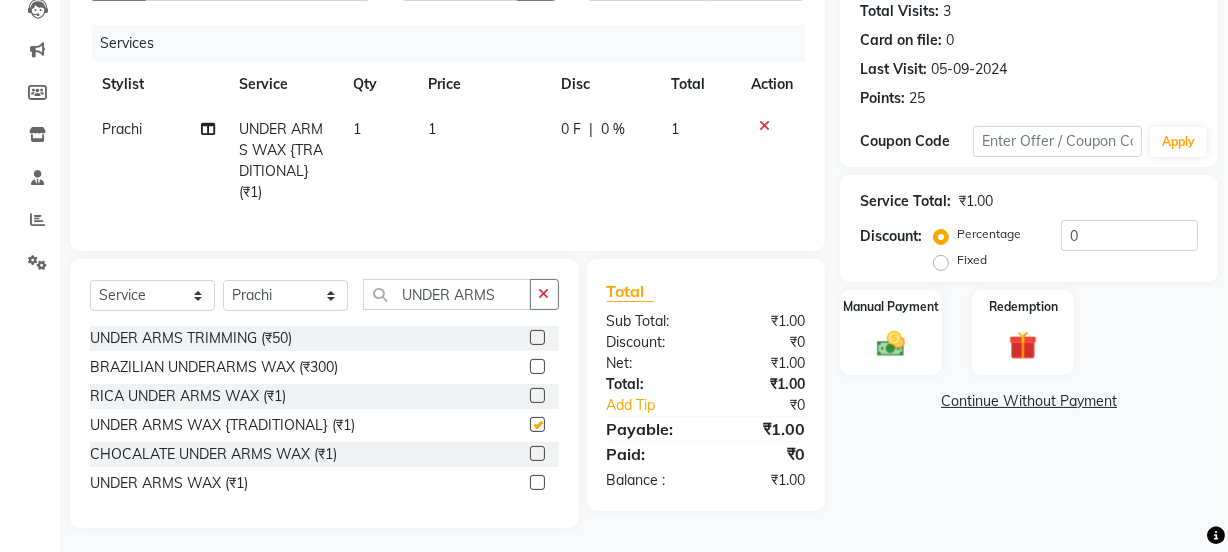 checkbox on "false" 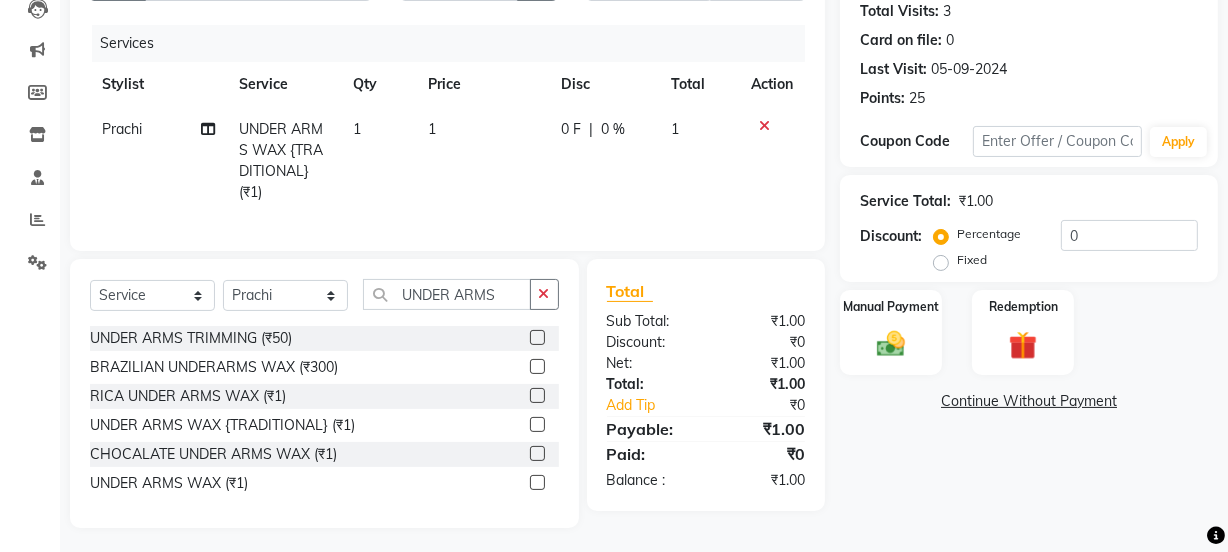 click on "1" 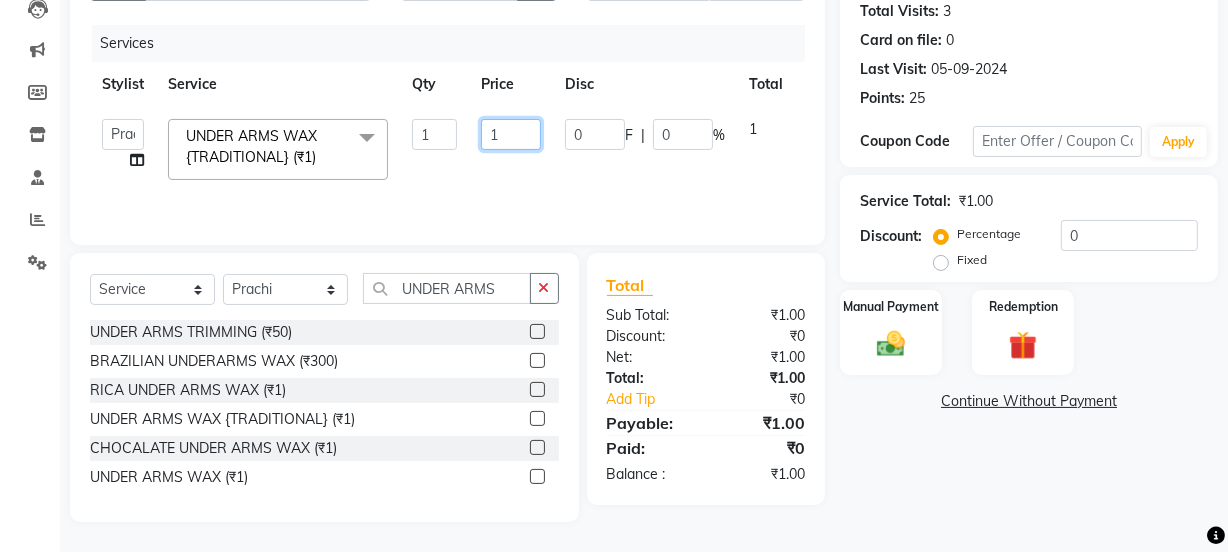 click on "1" 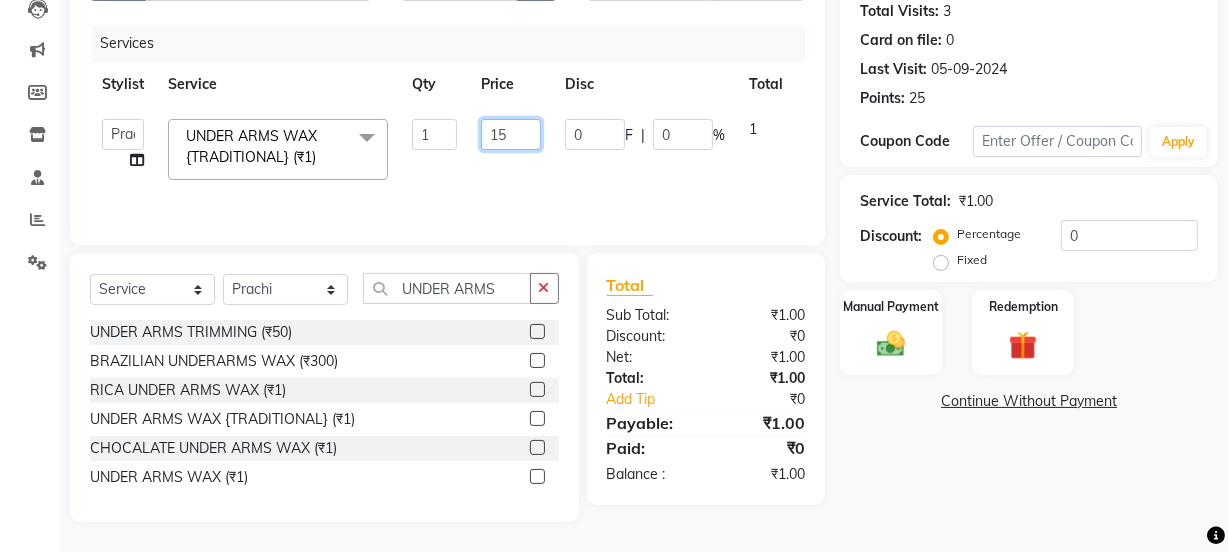 type on "150" 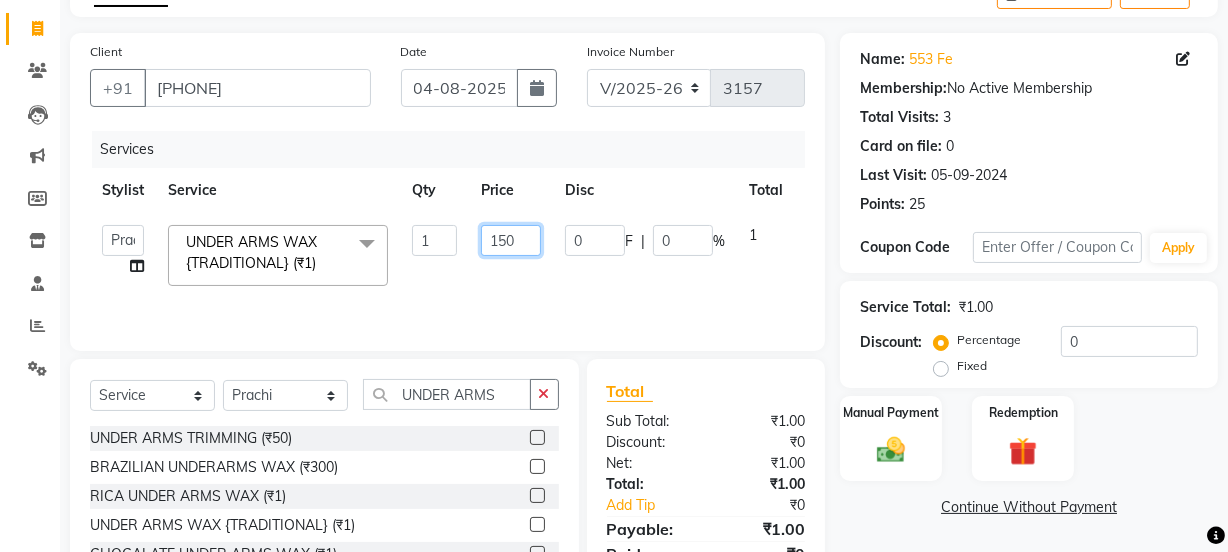 scroll, scrollTop: 223, scrollLeft: 0, axis: vertical 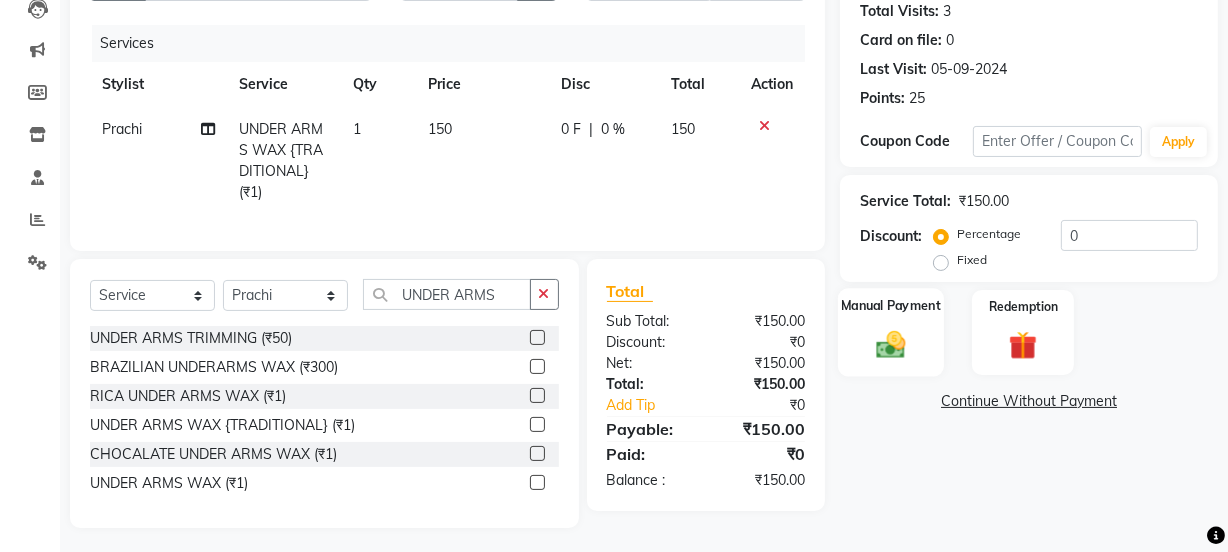 click on "Manual Payment" 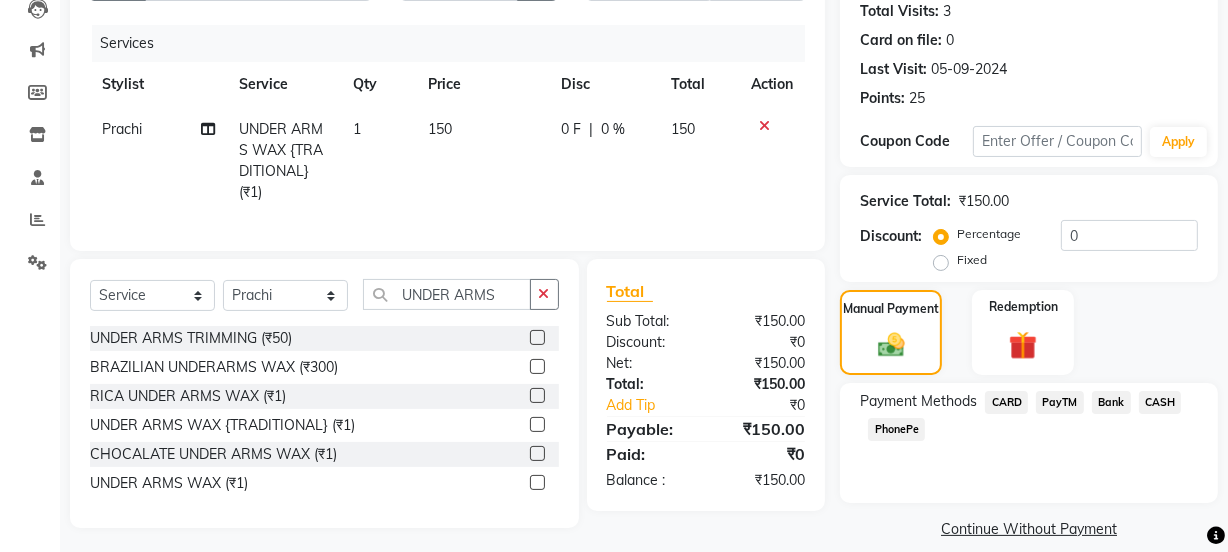 click on "CASH" 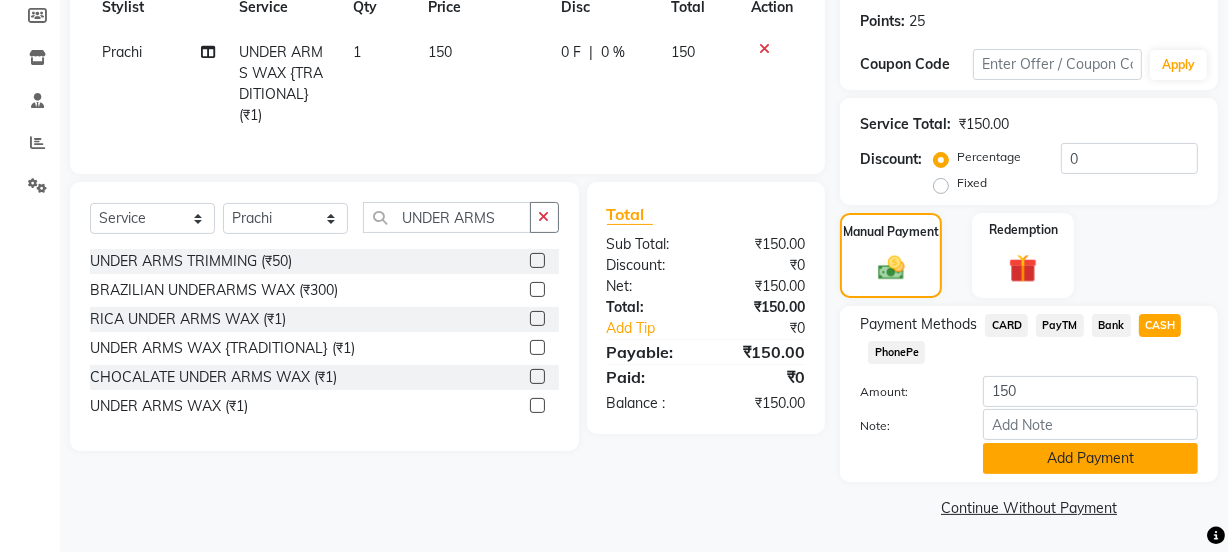 click on "Add Payment" 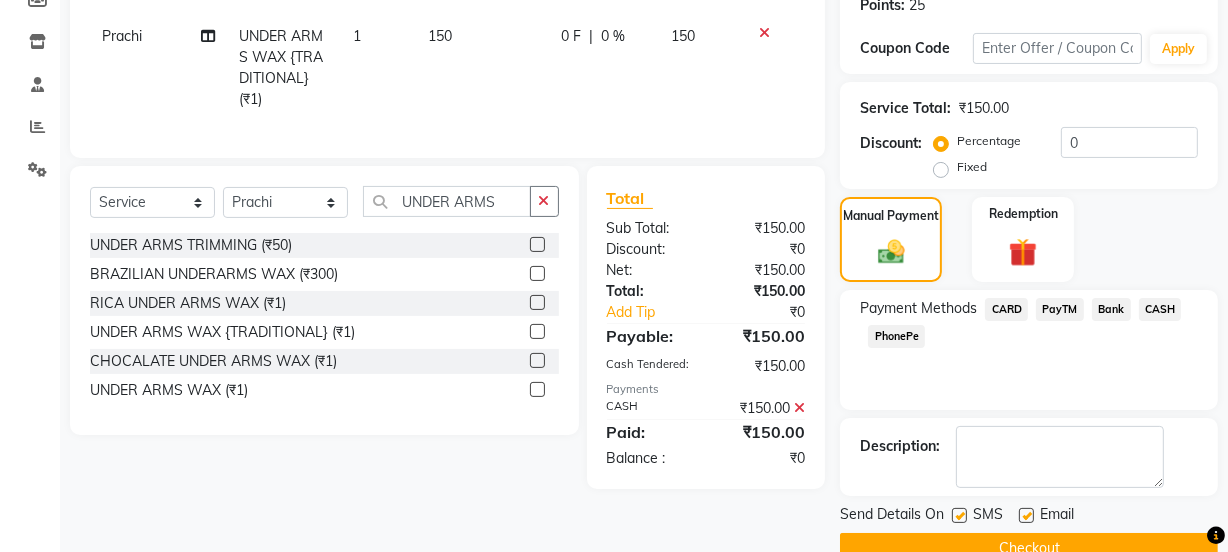 scroll, scrollTop: 357, scrollLeft: 0, axis: vertical 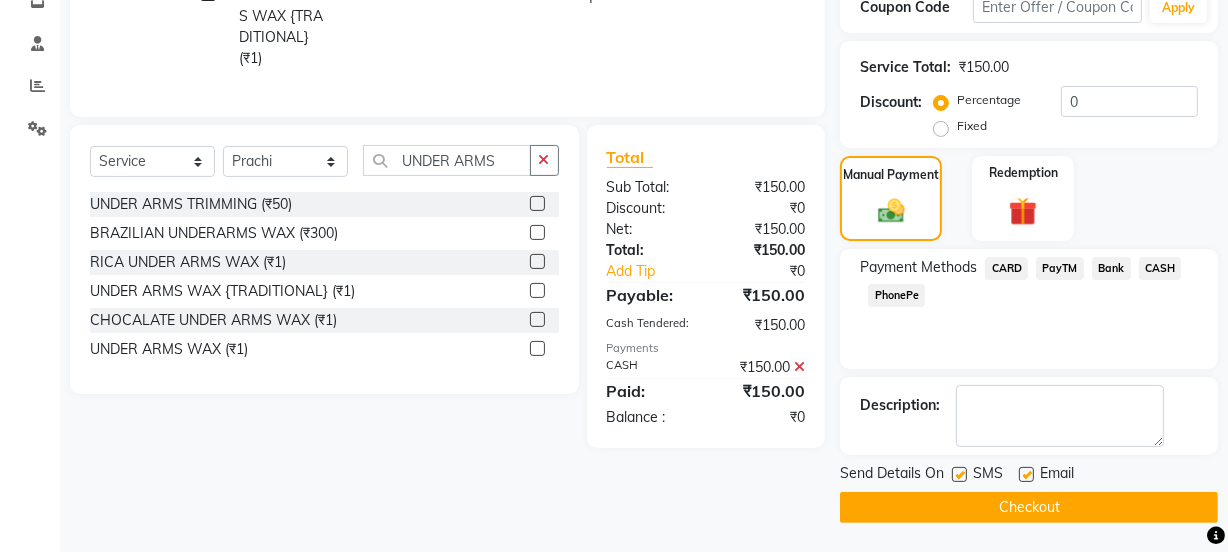 click 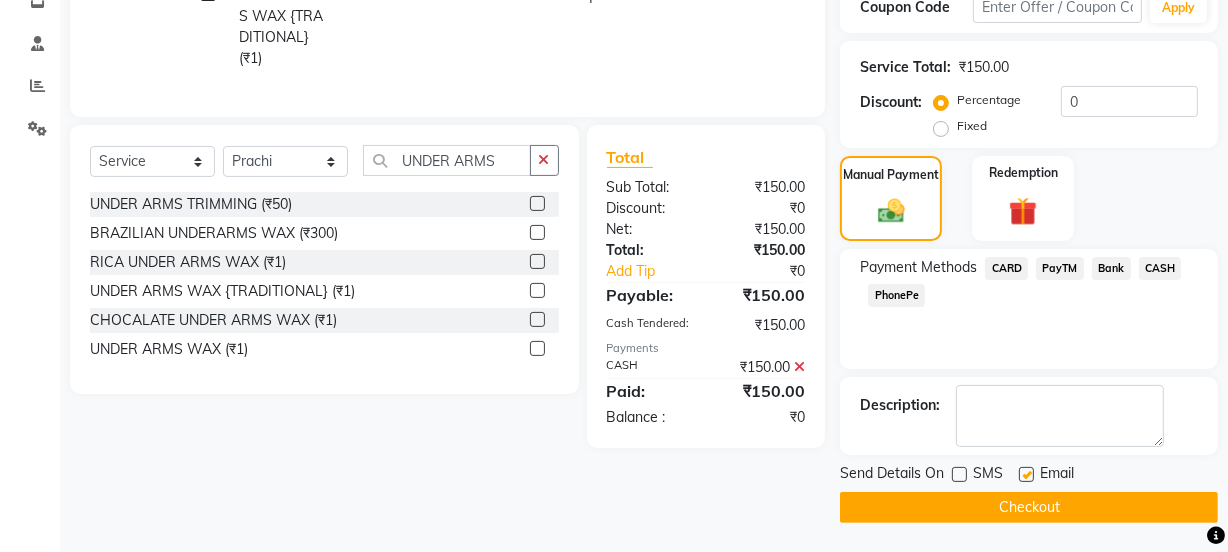 click 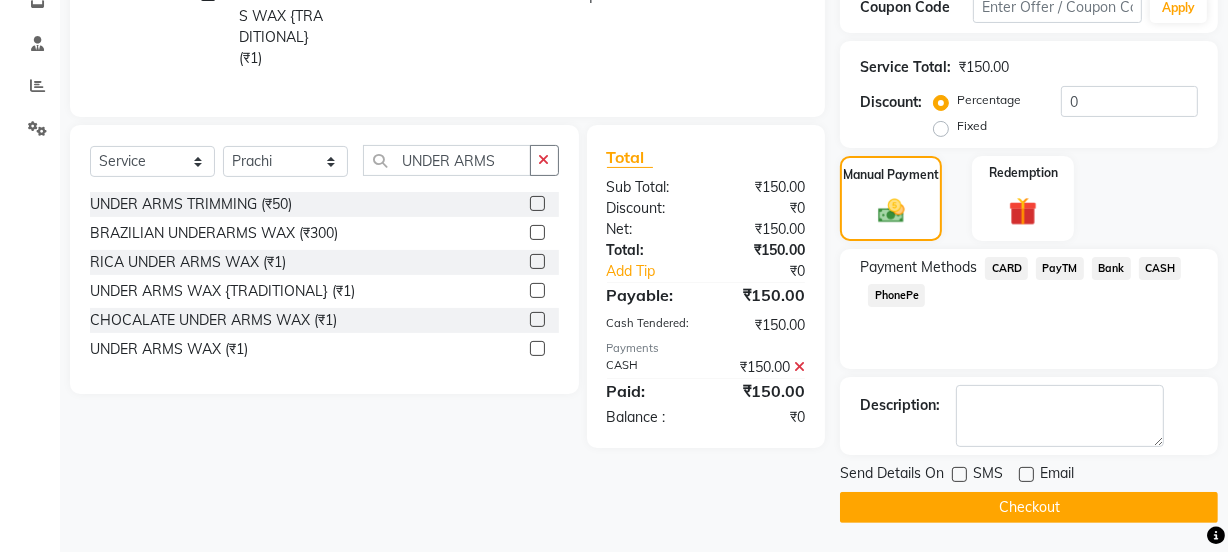click on "Checkout" 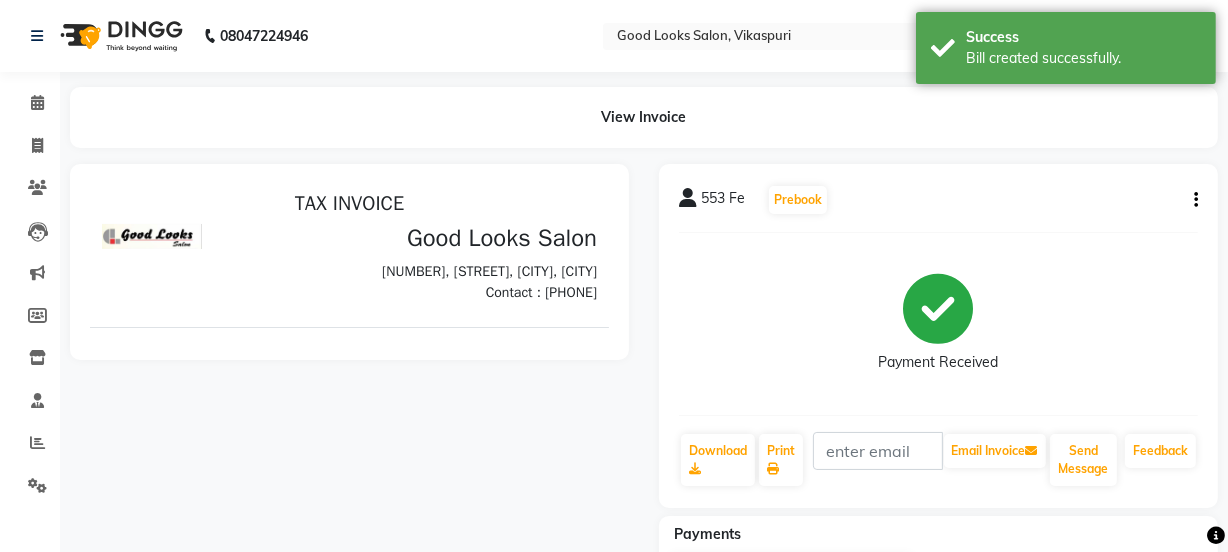scroll, scrollTop: 0, scrollLeft: 0, axis: both 